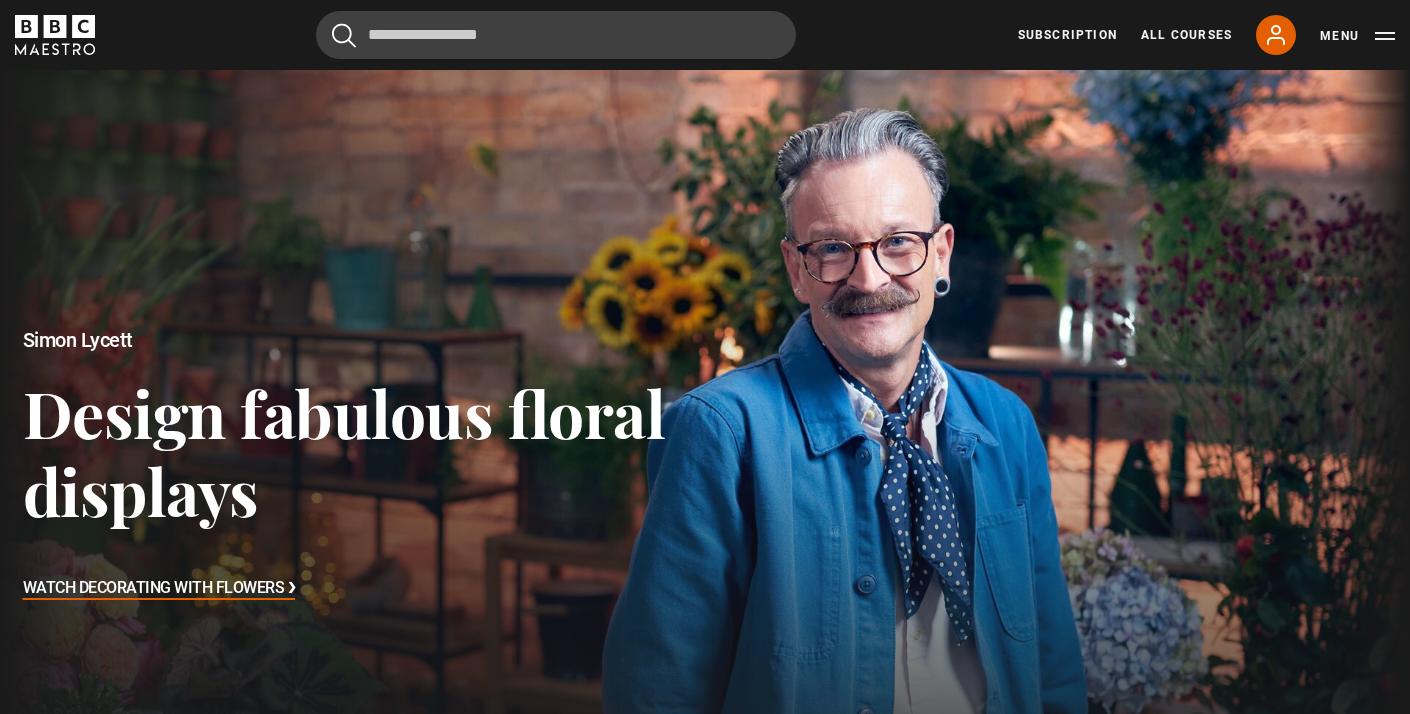 scroll, scrollTop: 0, scrollLeft: 0, axis: both 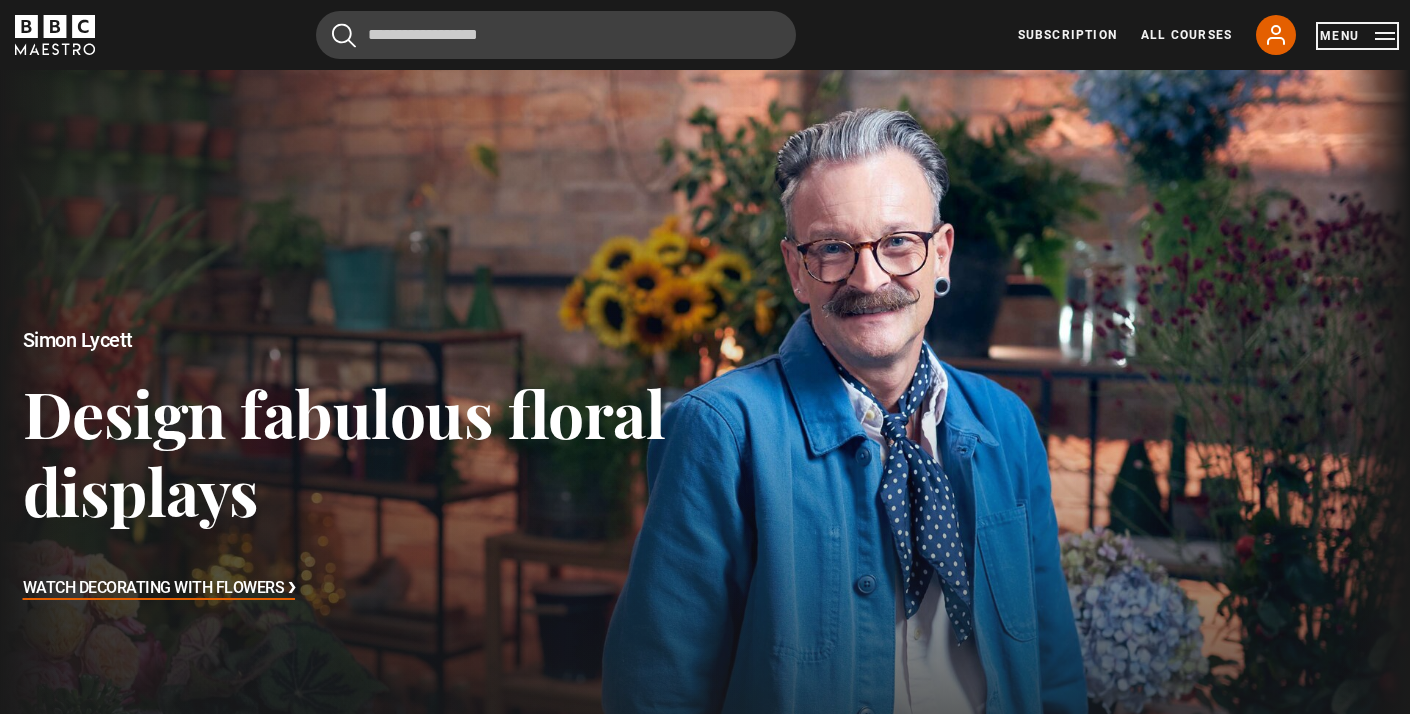 click on "Menu" at bounding box center (1357, 36) 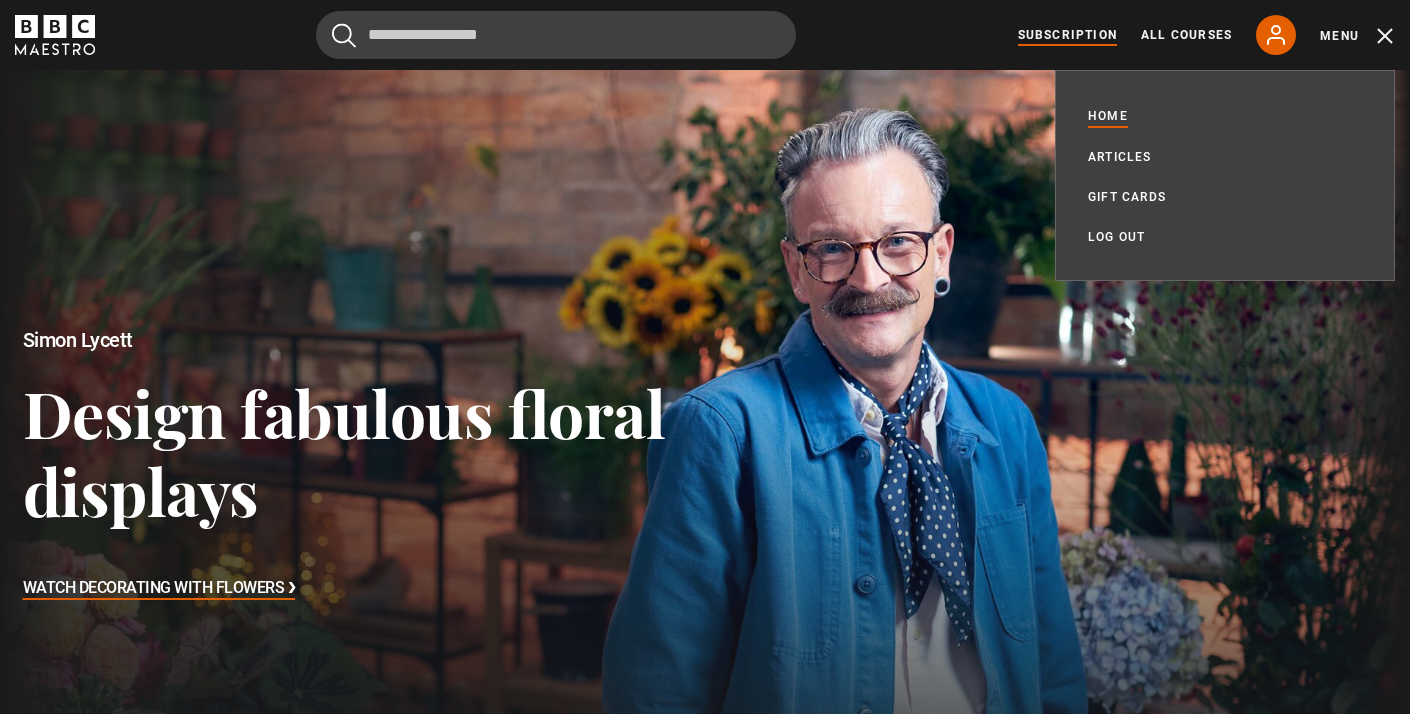 click on "Subscription" at bounding box center (1067, 35) 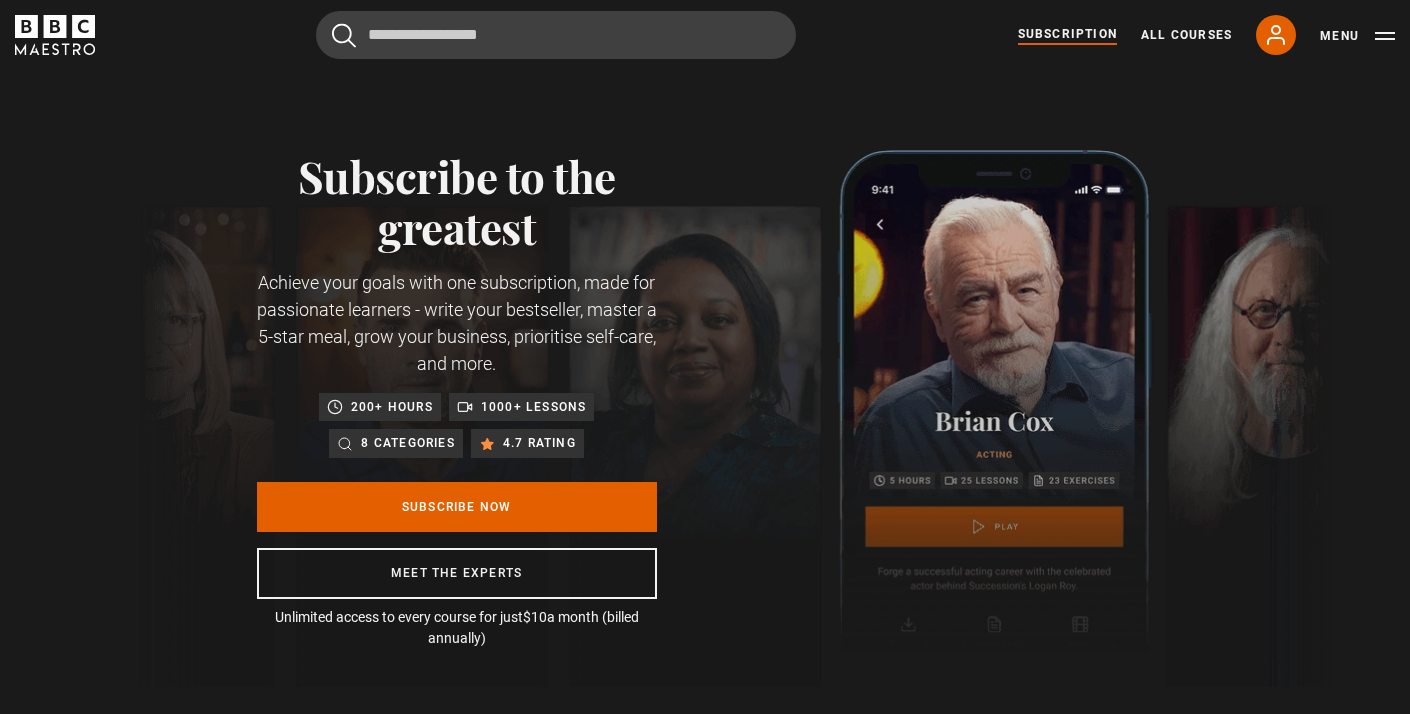 scroll, scrollTop: 0, scrollLeft: 0, axis: both 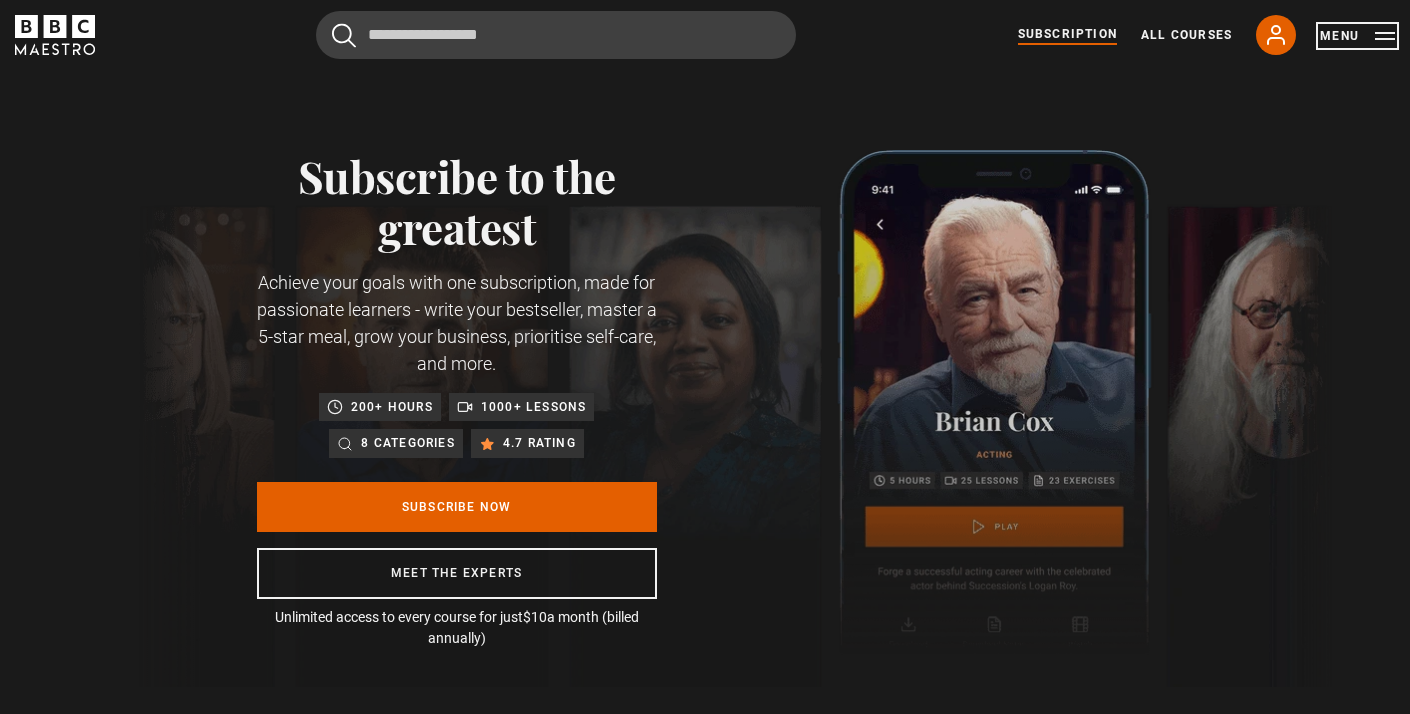 click on "Menu" at bounding box center [1357, 36] 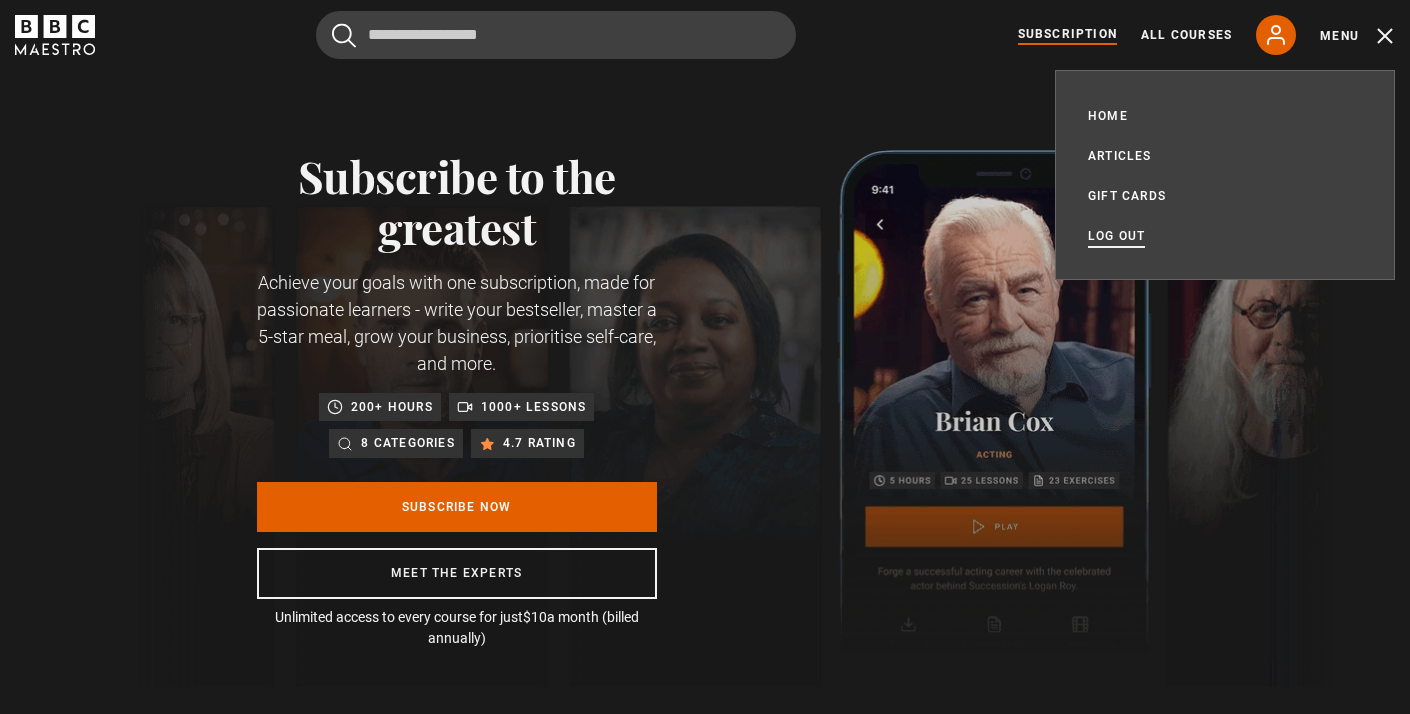 click on "Log out" at bounding box center [1116, 236] 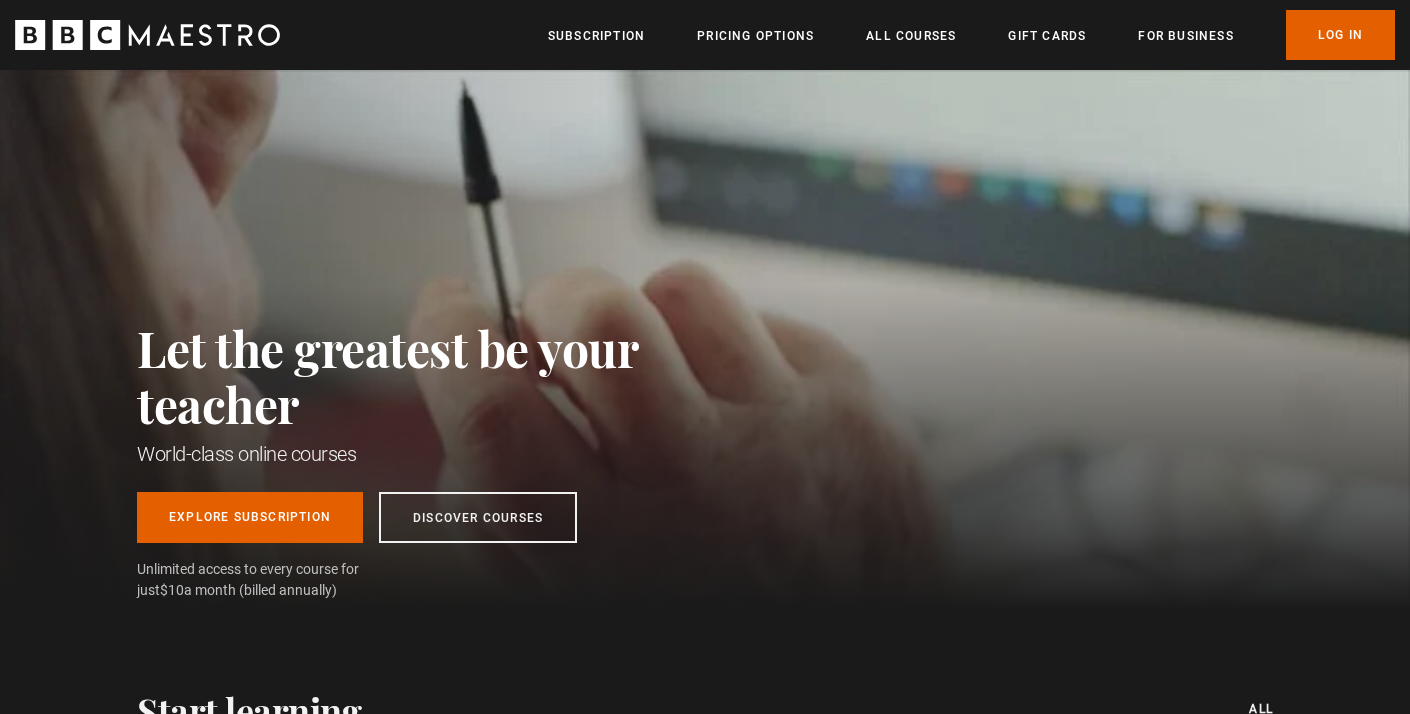 scroll, scrollTop: 0, scrollLeft: 0, axis: both 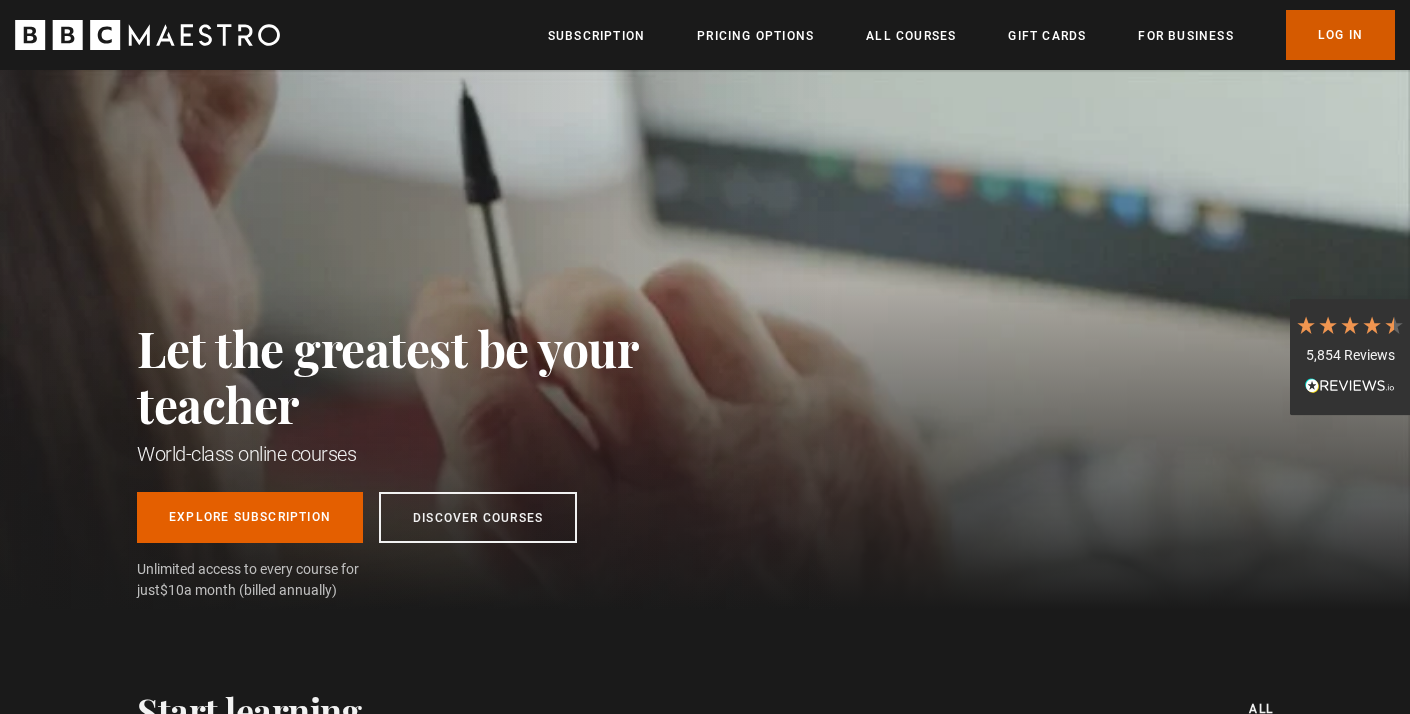 click on "Log In" at bounding box center (1340, 35) 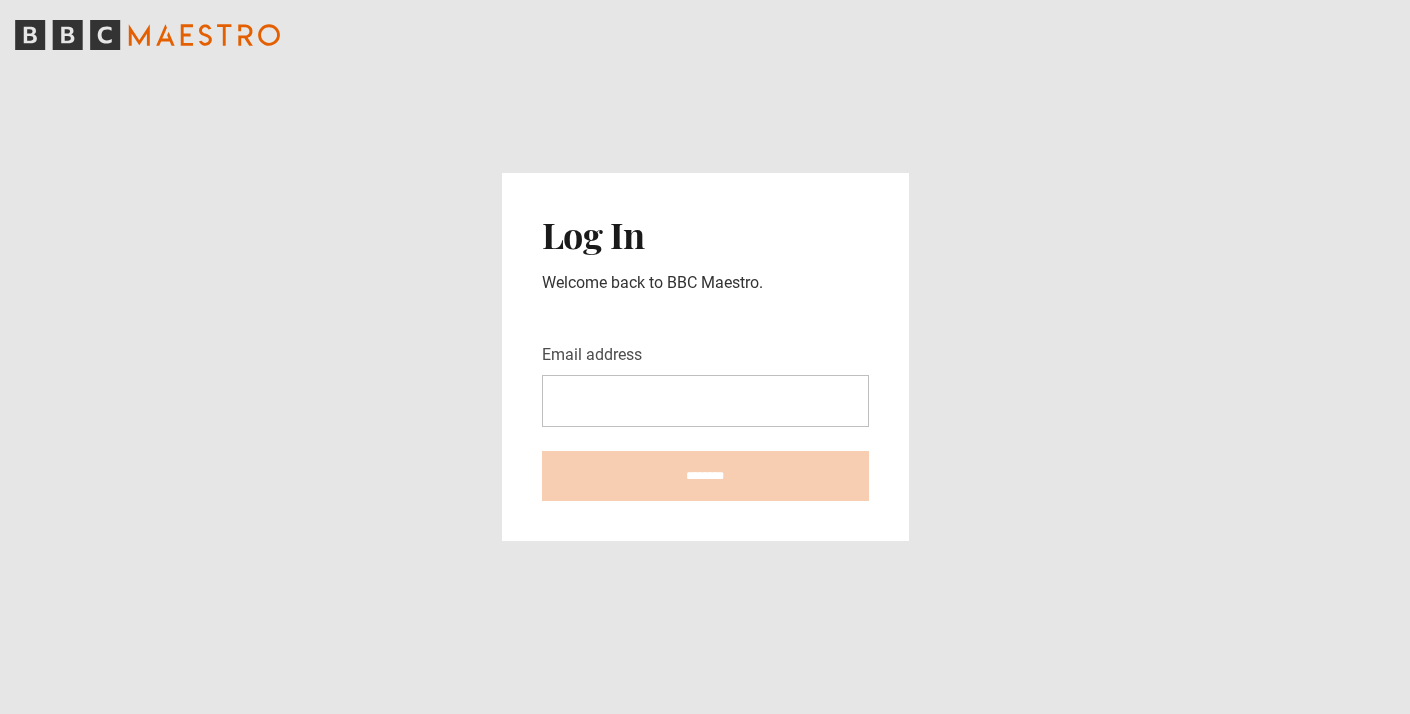 scroll, scrollTop: 0, scrollLeft: 0, axis: both 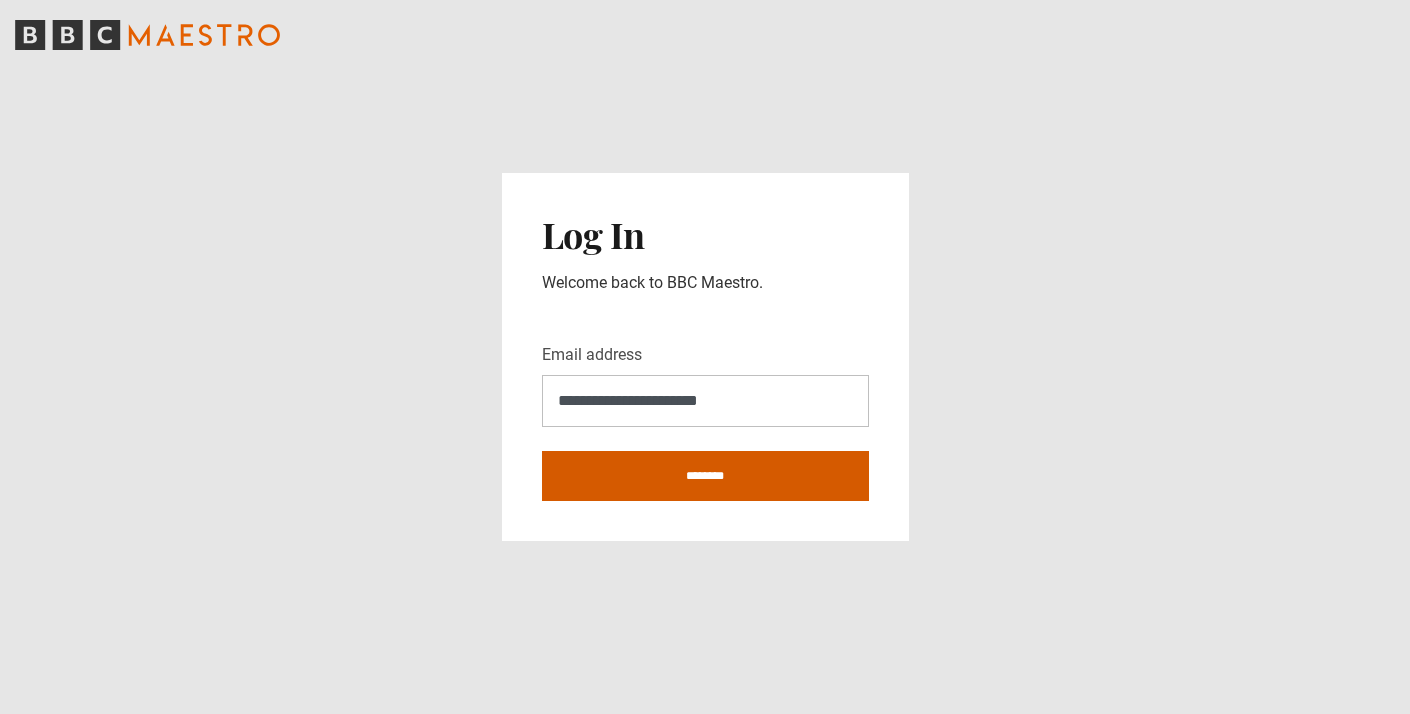 click on "********" at bounding box center [705, 476] 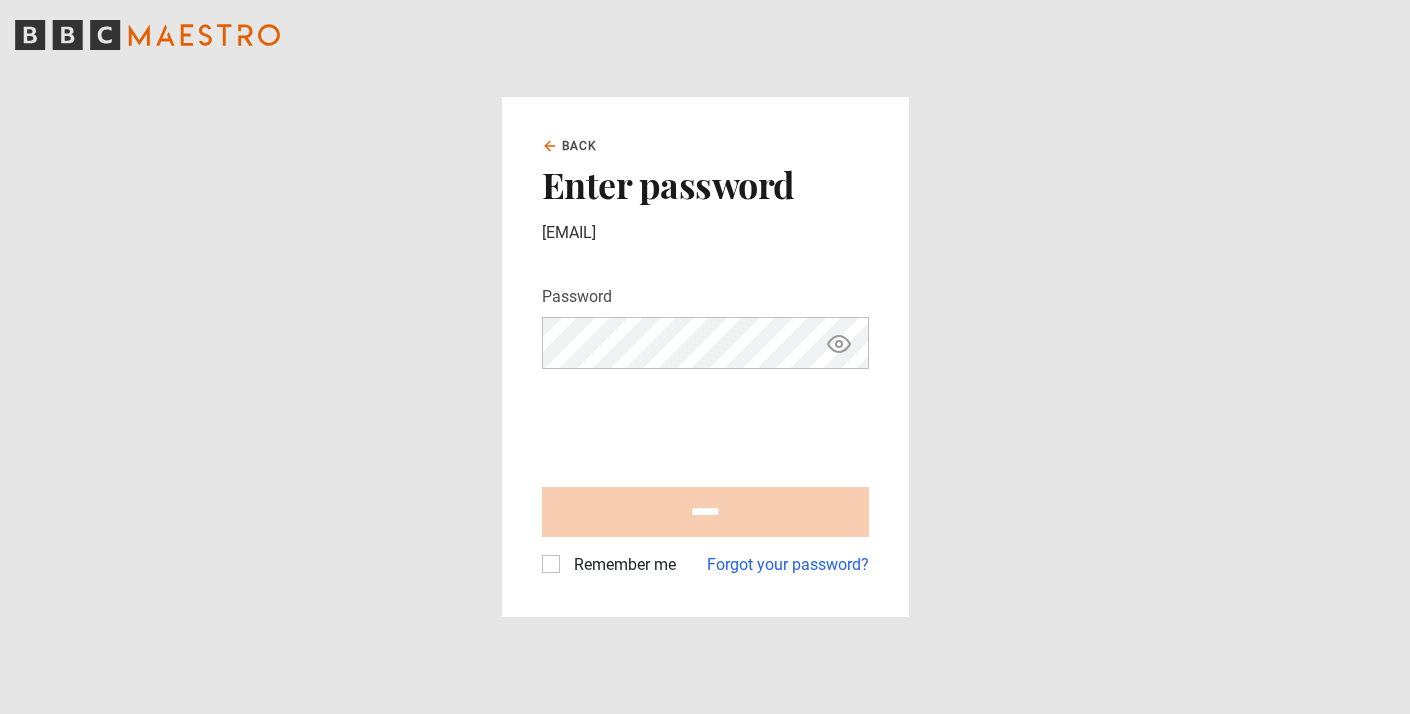scroll, scrollTop: 0, scrollLeft: 0, axis: both 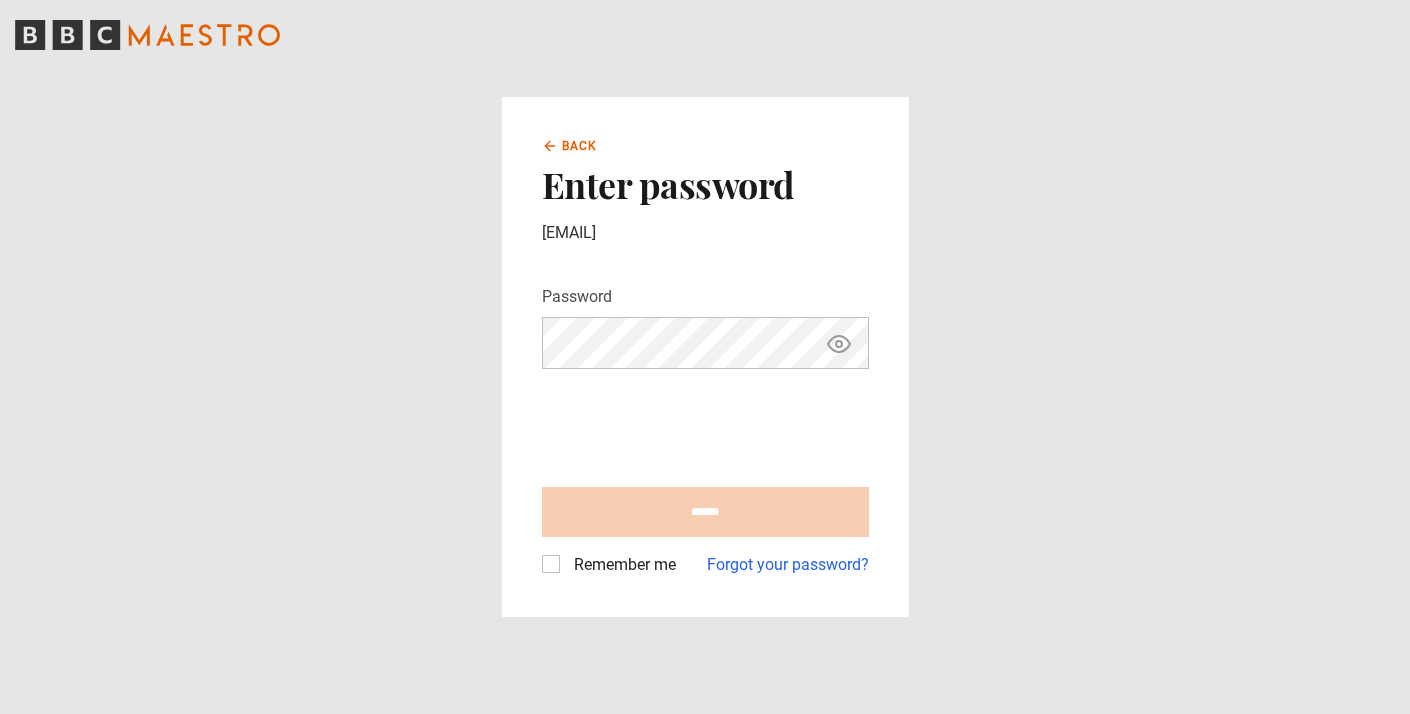 click 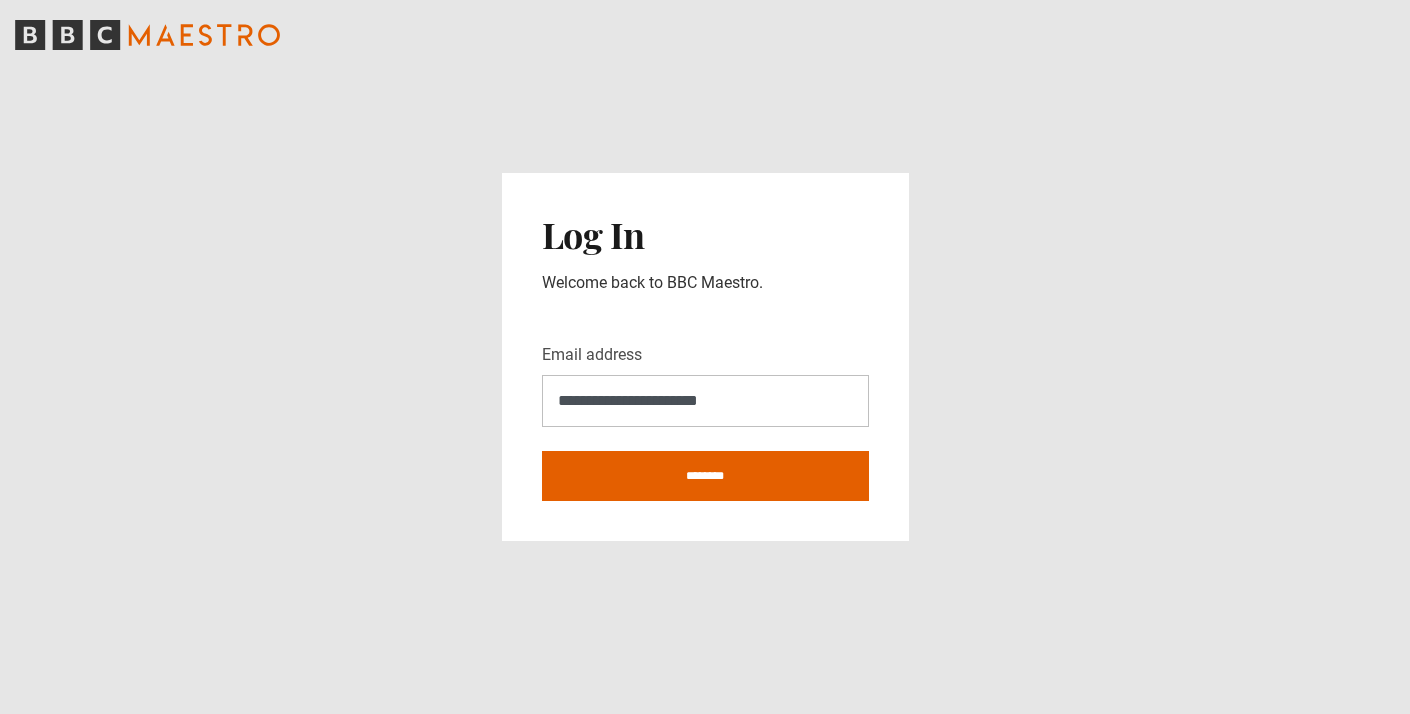 scroll, scrollTop: 0, scrollLeft: 0, axis: both 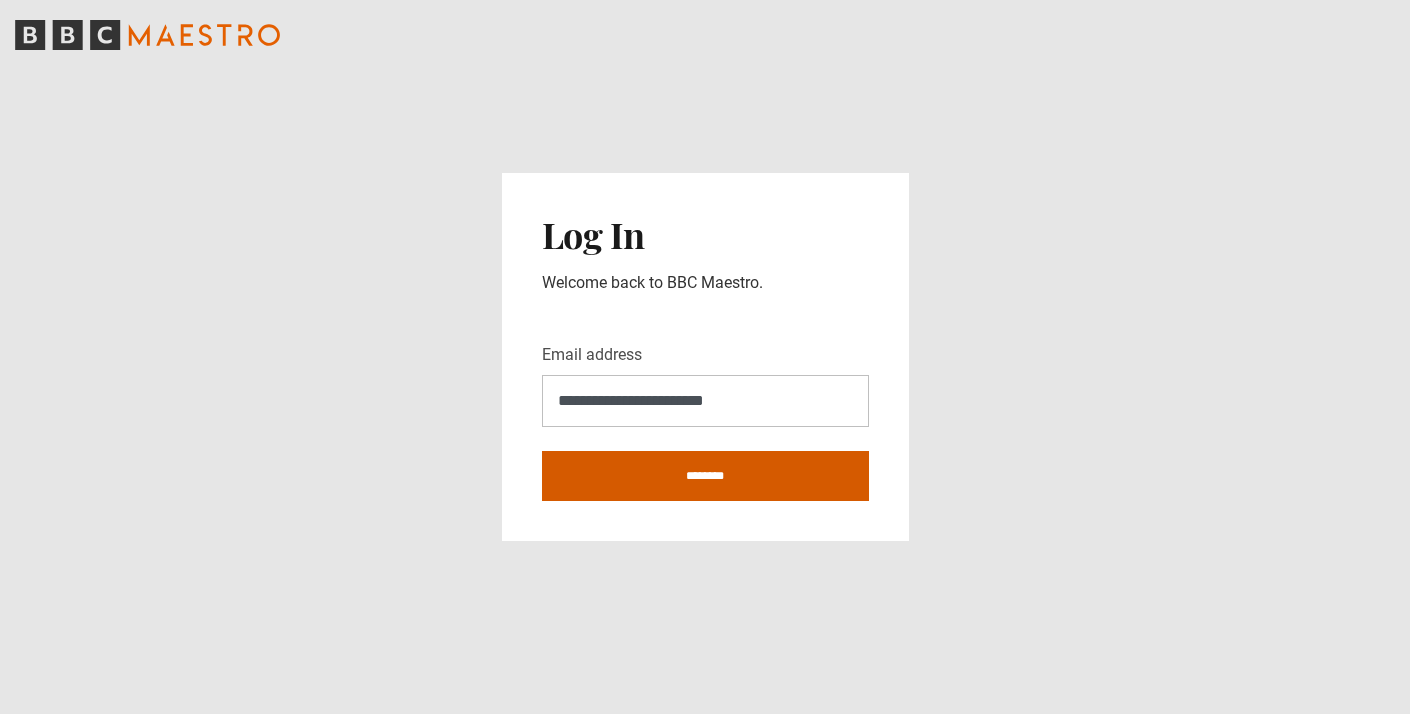 type on "**********" 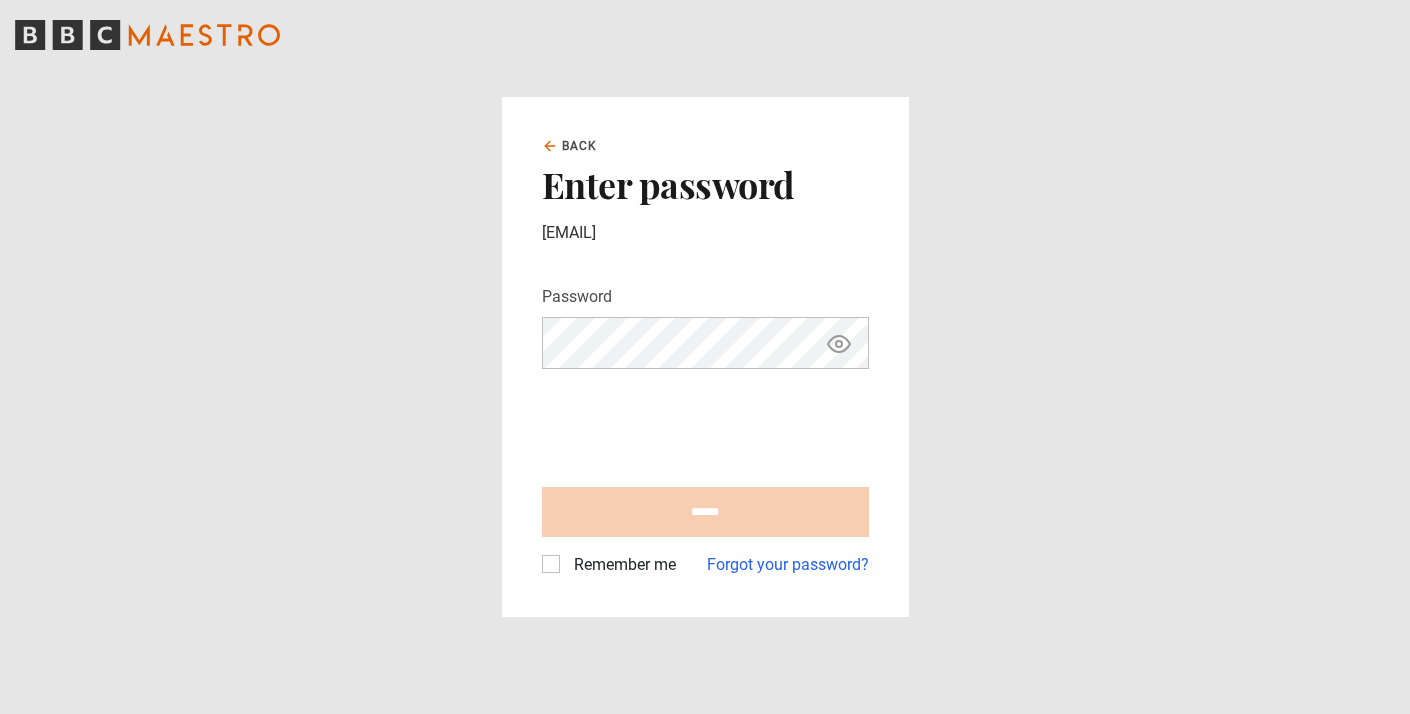 scroll, scrollTop: 0, scrollLeft: 0, axis: both 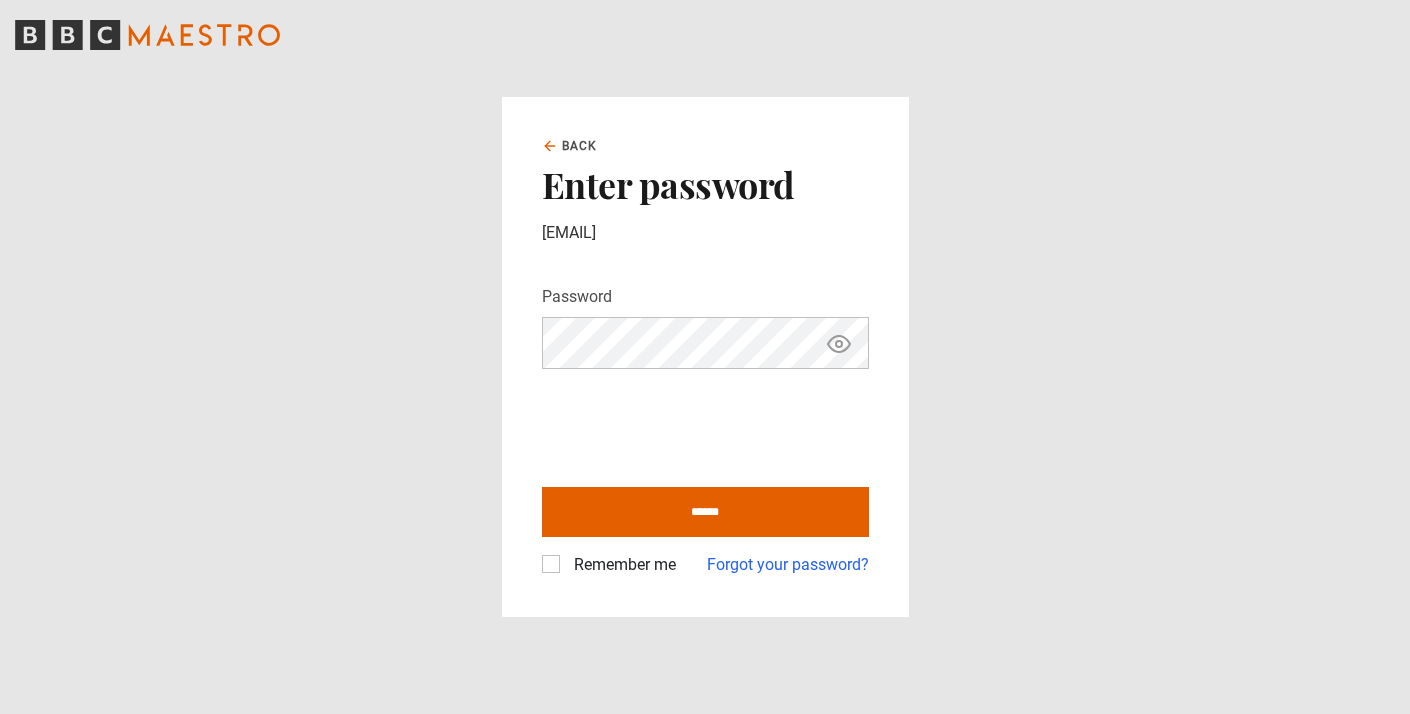 click on "******" at bounding box center (705, 512) 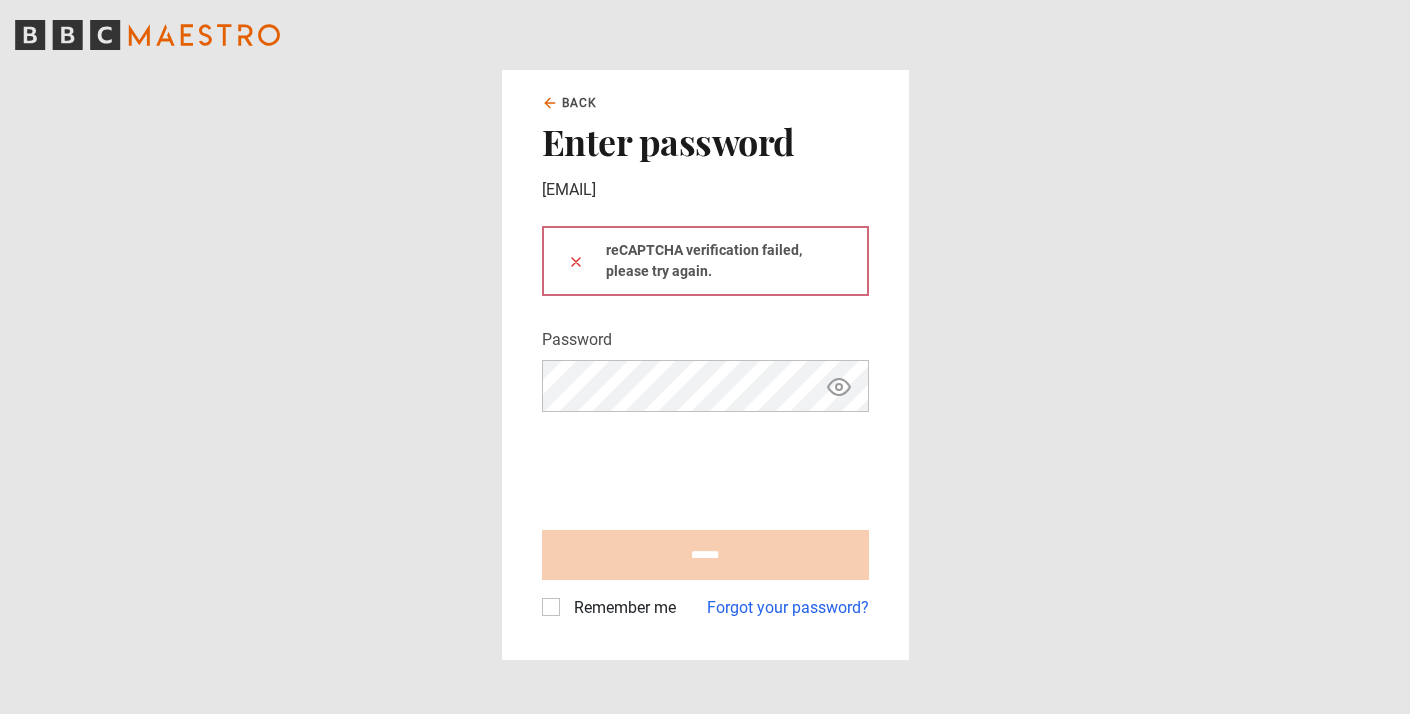 scroll, scrollTop: 0, scrollLeft: 0, axis: both 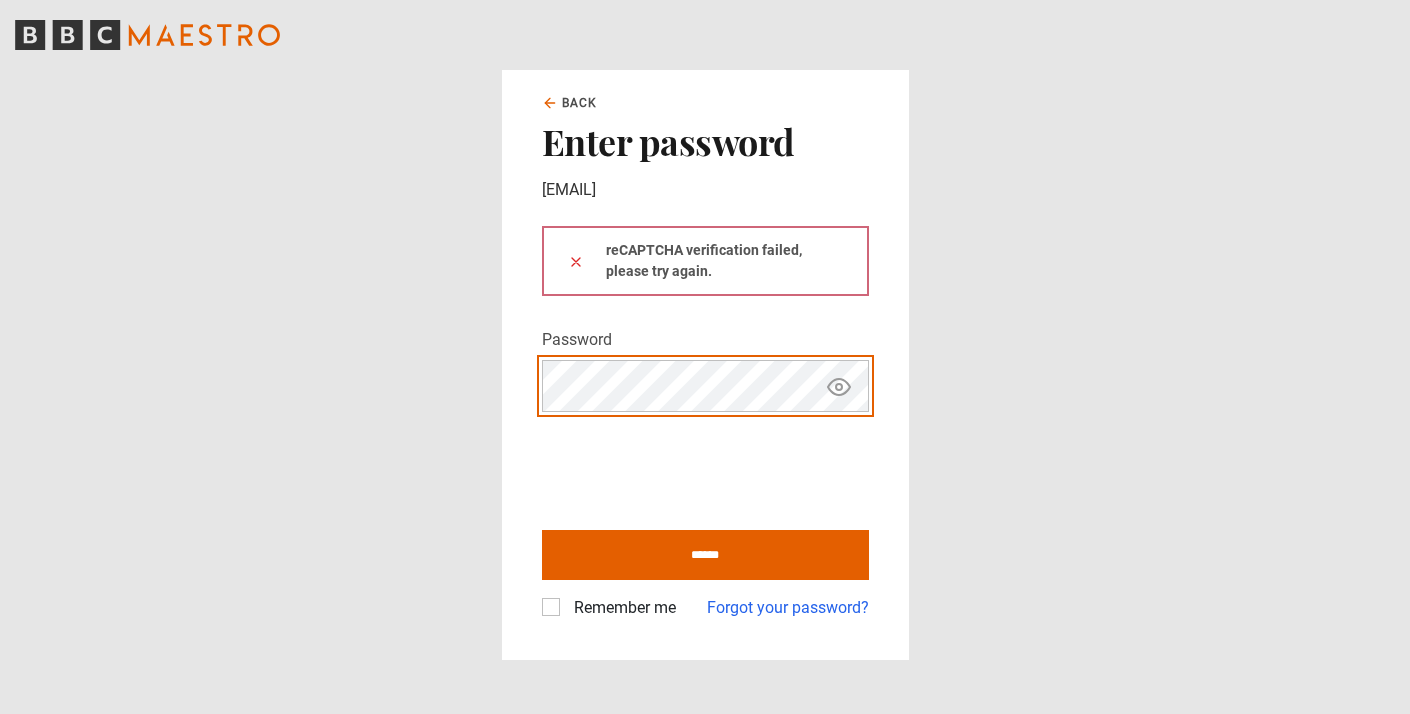 click at bounding box center [576, 261] 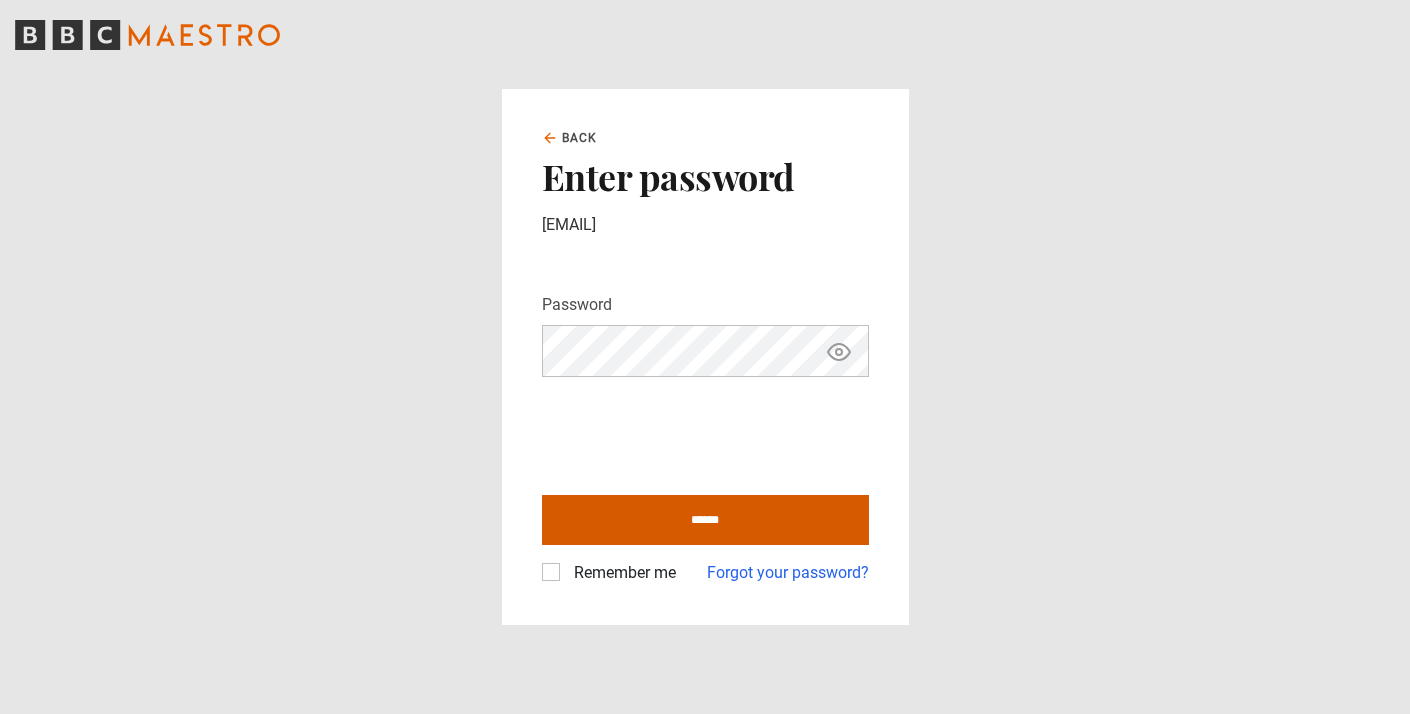 click on "******" at bounding box center (705, 520) 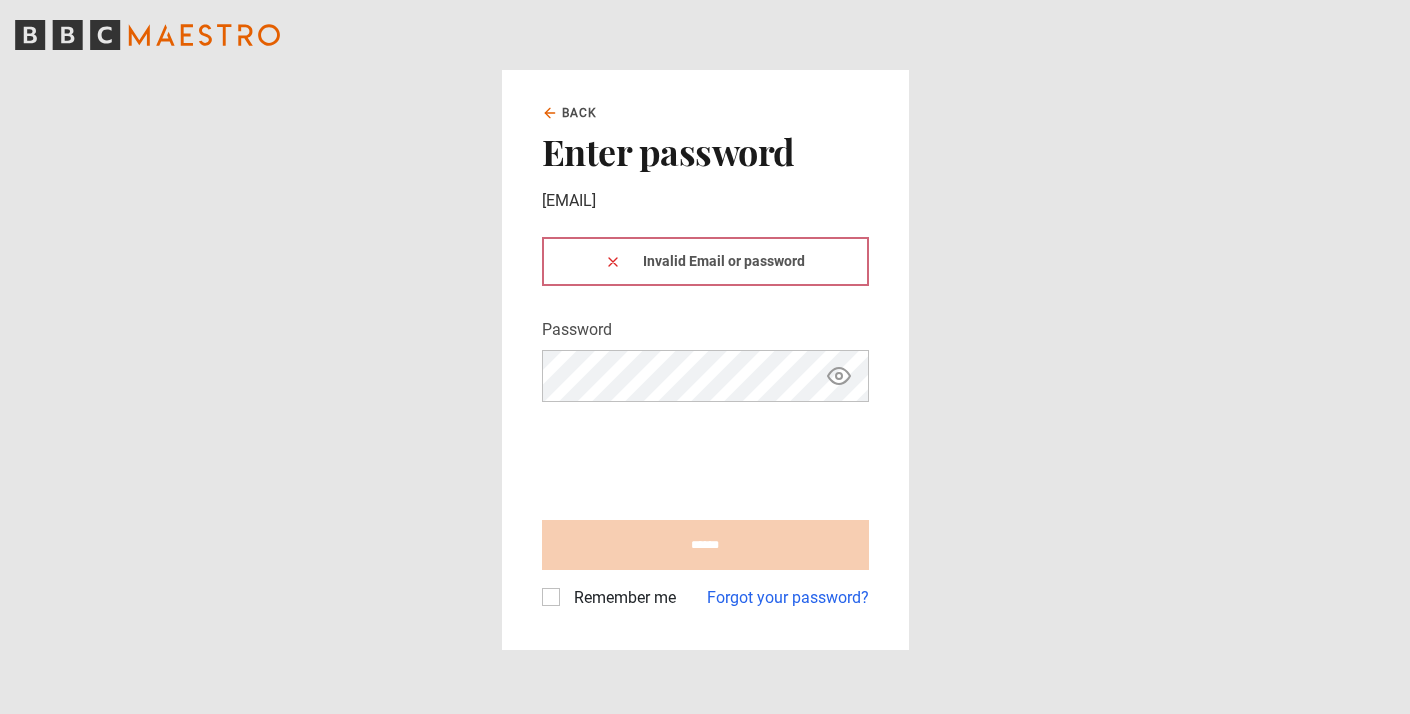 scroll, scrollTop: 0, scrollLeft: 0, axis: both 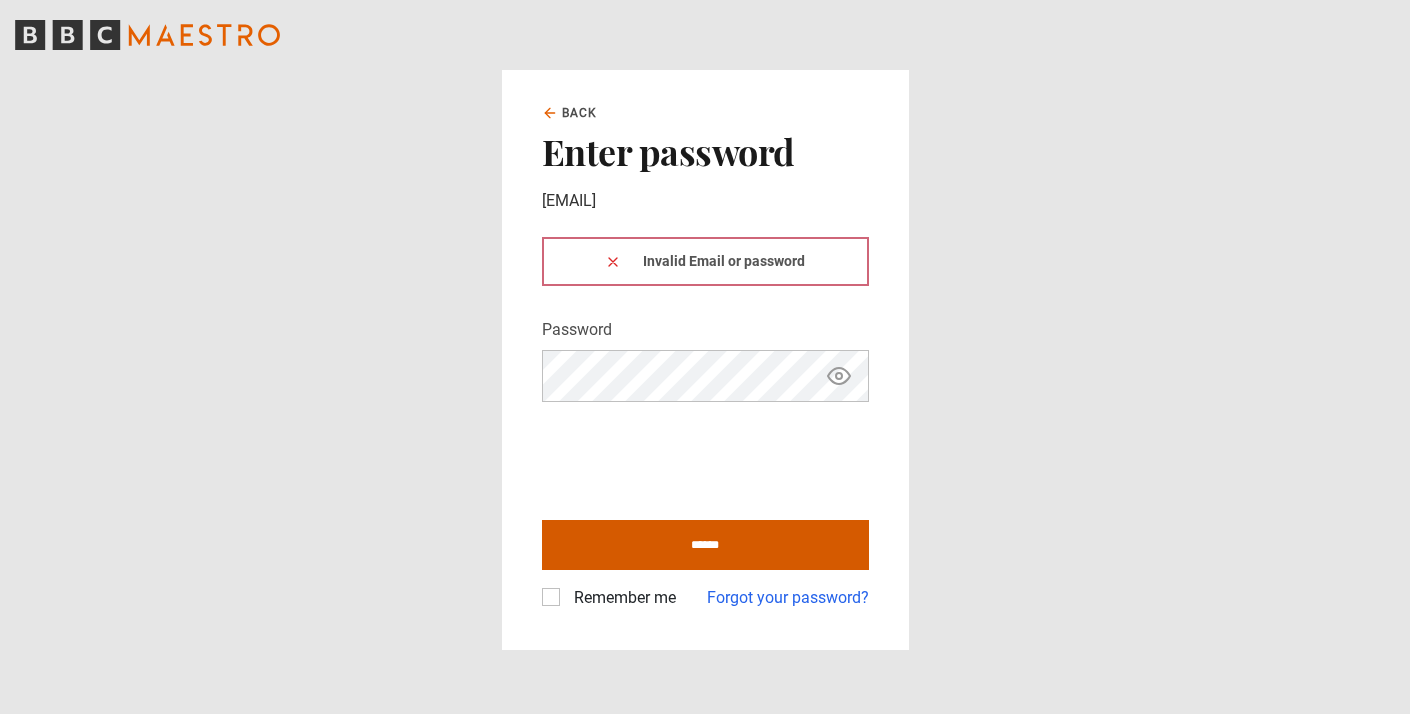 click on "******" at bounding box center (705, 545) 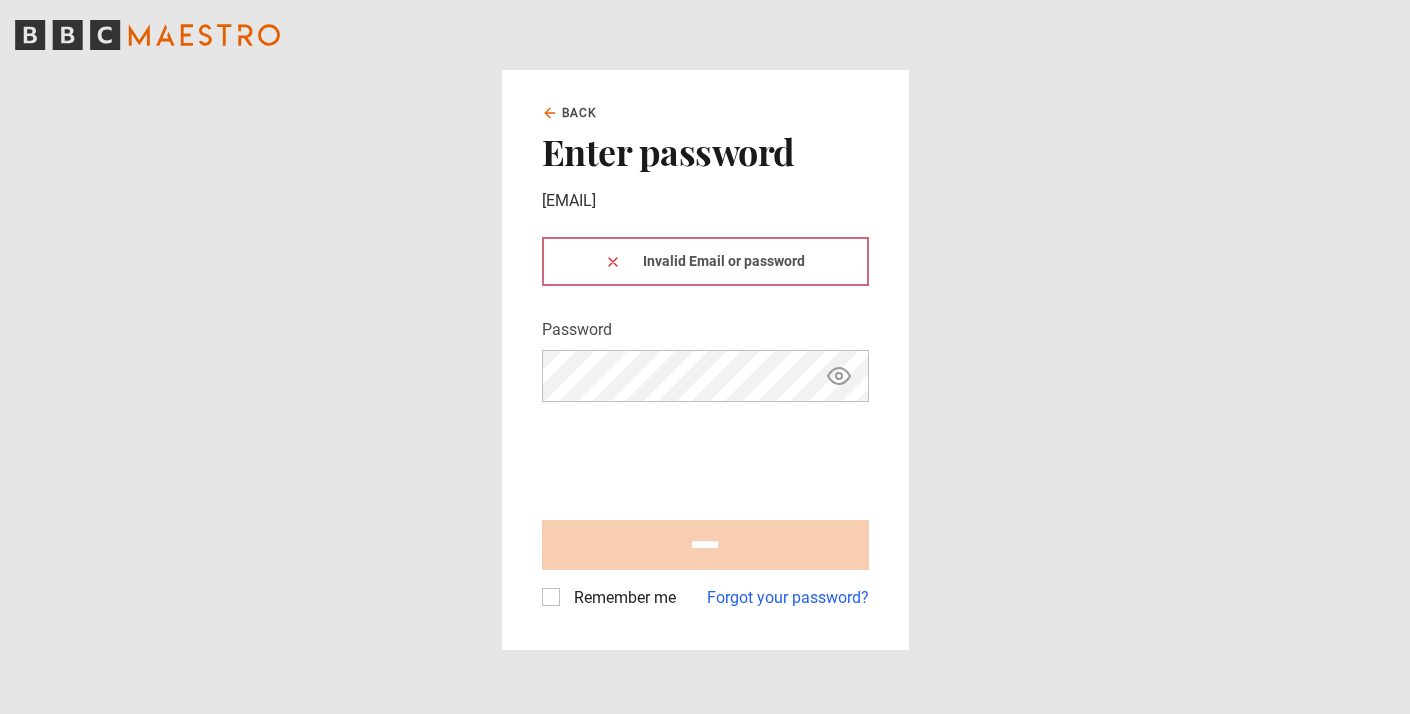 scroll, scrollTop: 0, scrollLeft: 0, axis: both 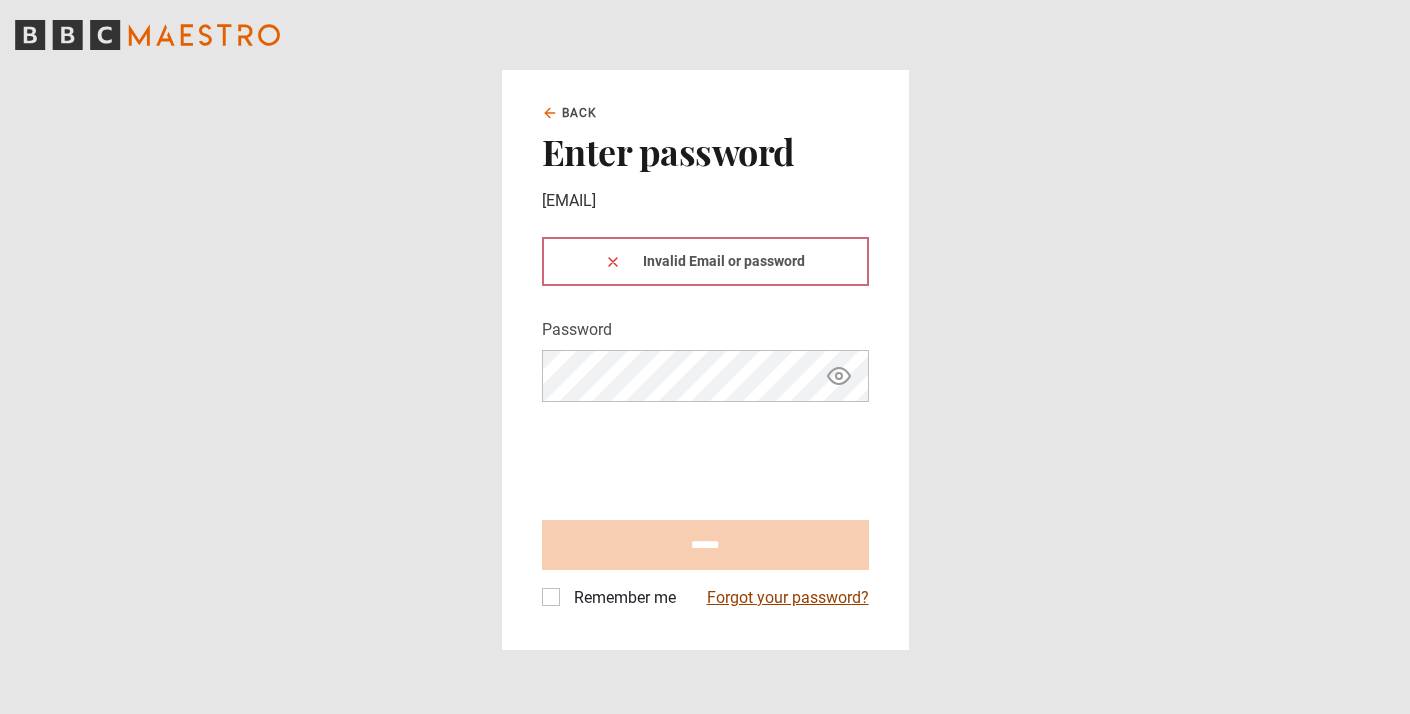click on "Forgot your password?" at bounding box center (788, 598) 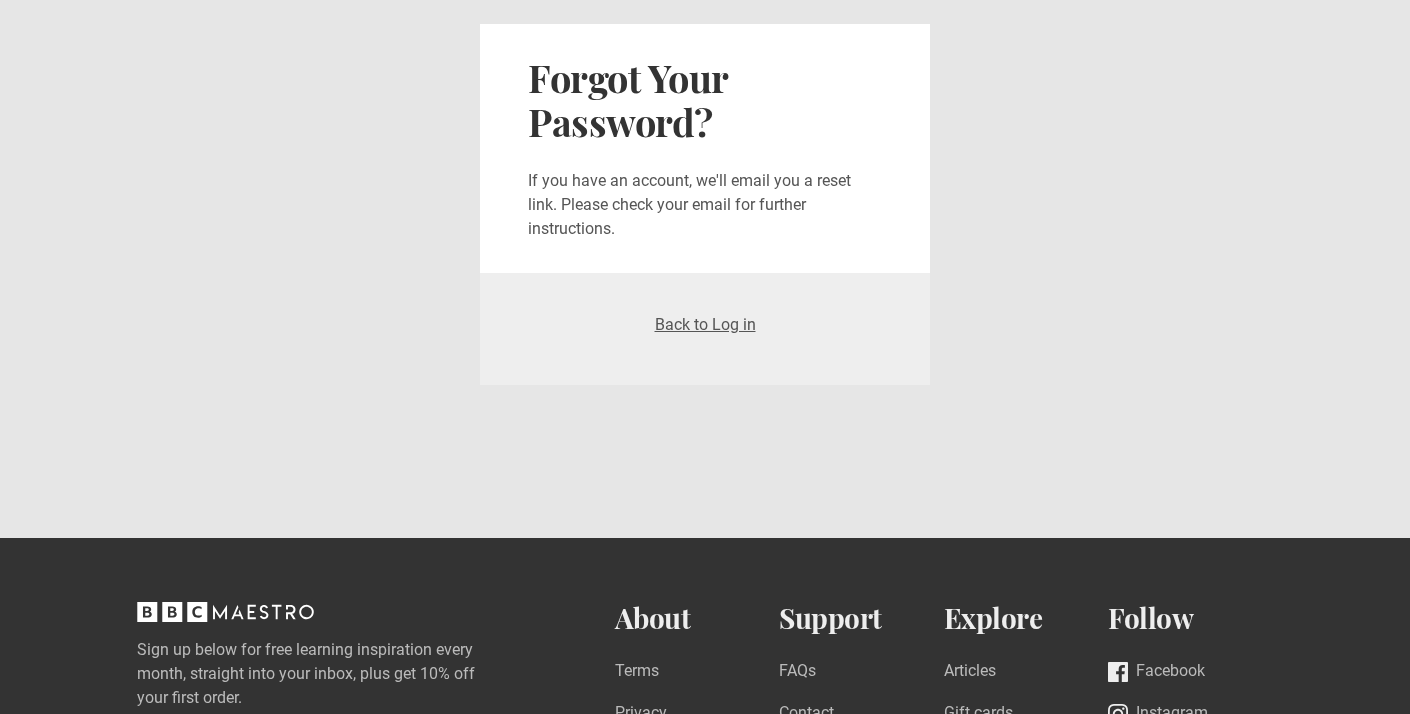 scroll, scrollTop: 0, scrollLeft: 0, axis: both 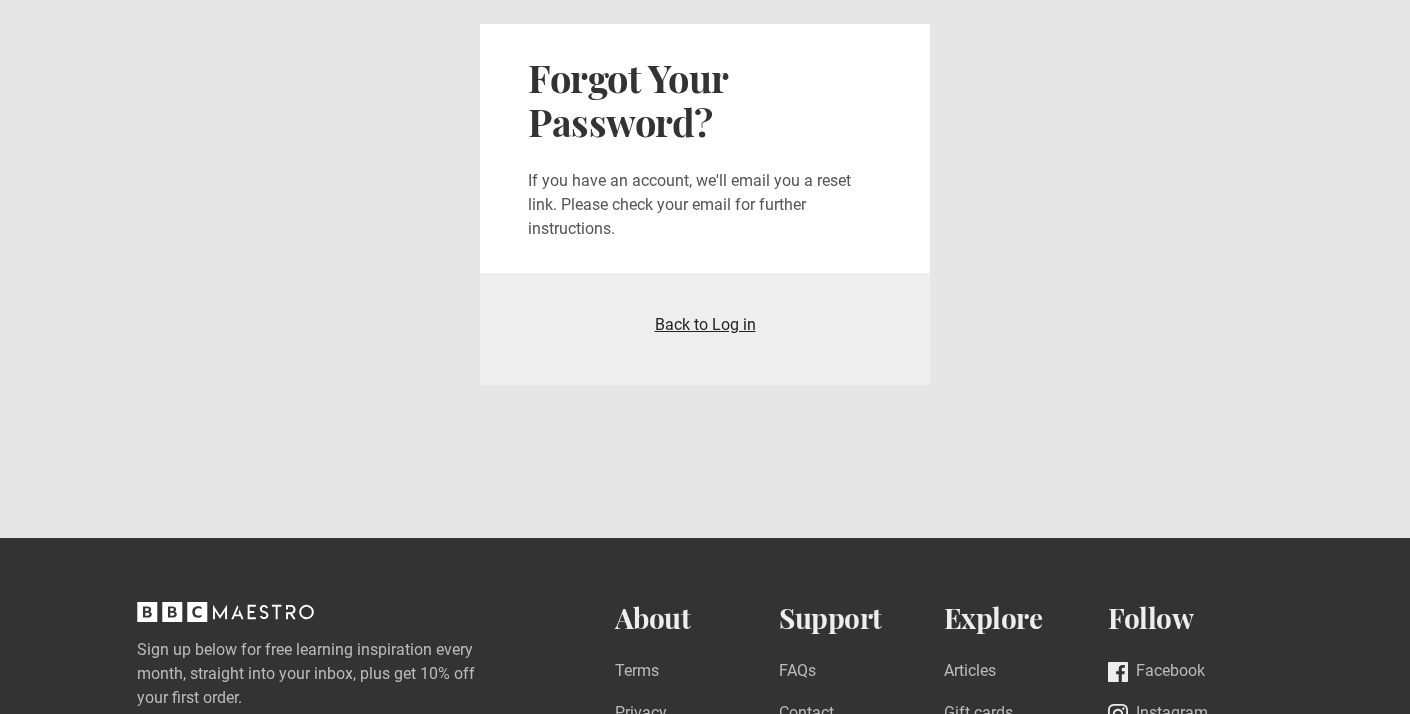 click on "Back to Log in" at bounding box center (705, 324) 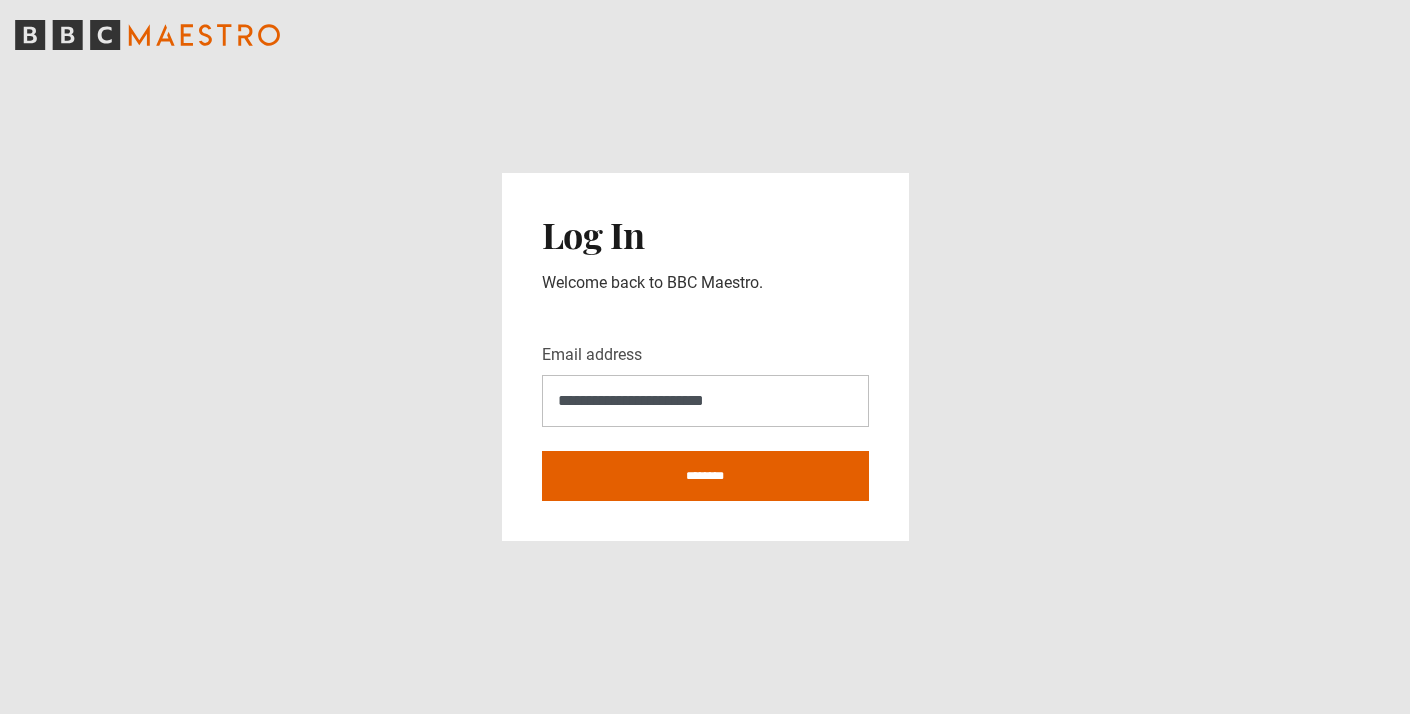 scroll, scrollTop: 0, scrollLeft: 0, axis: both 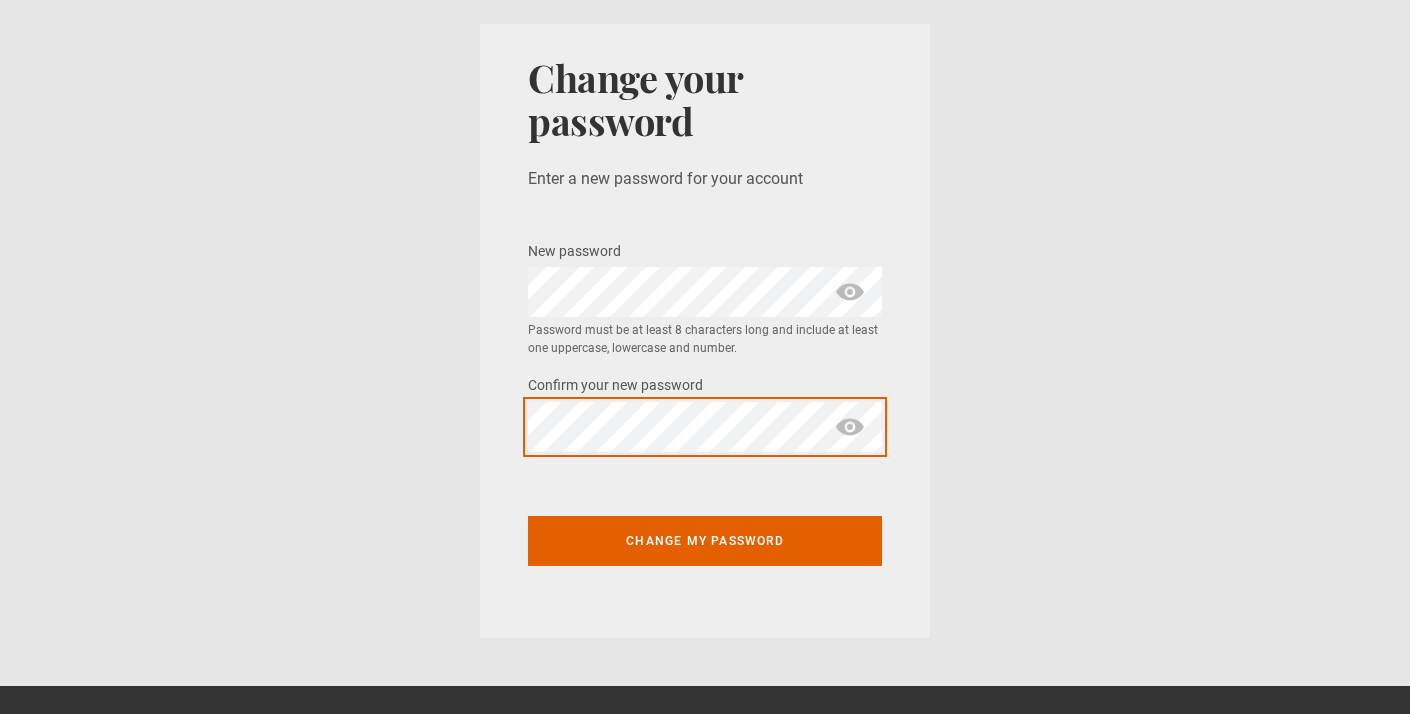 click on "Change my password" at bounding box center [705, 541] 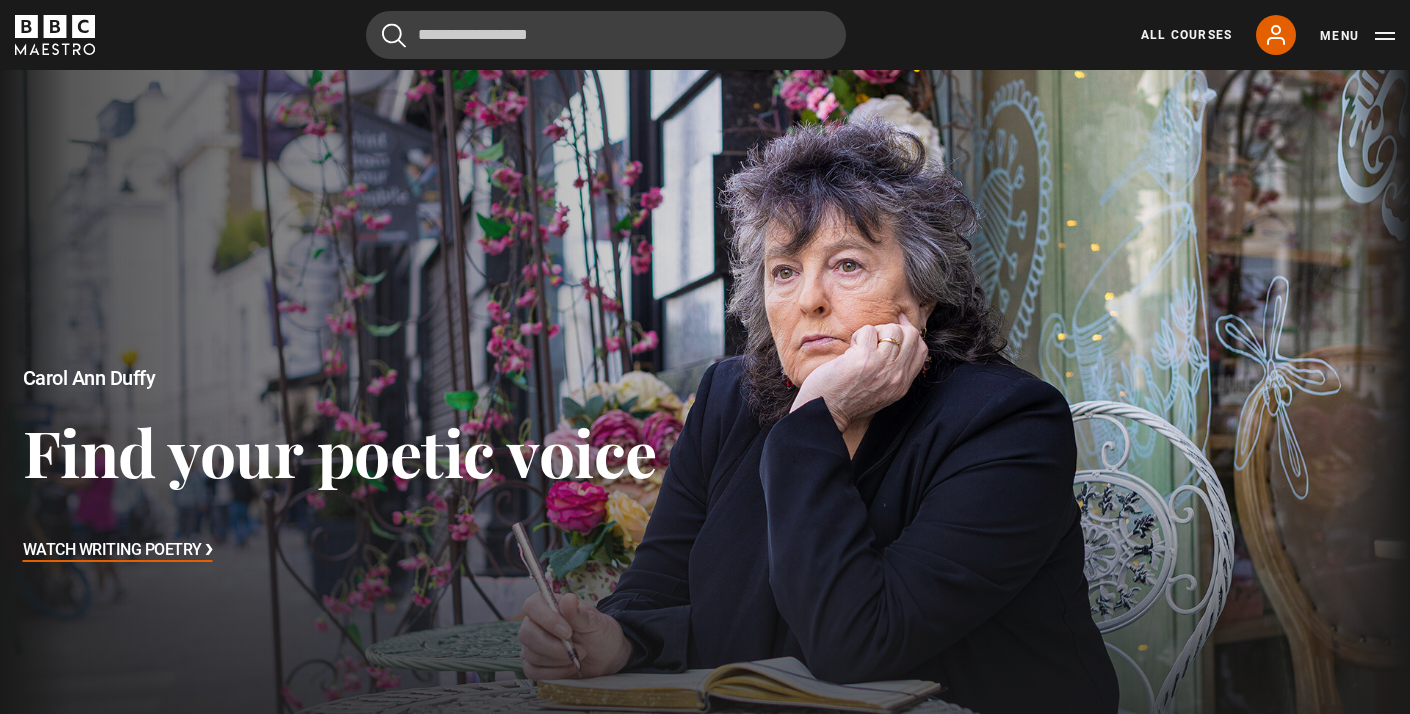 scroll, scrollTop: 0, scrollLeft: 0, axis: both 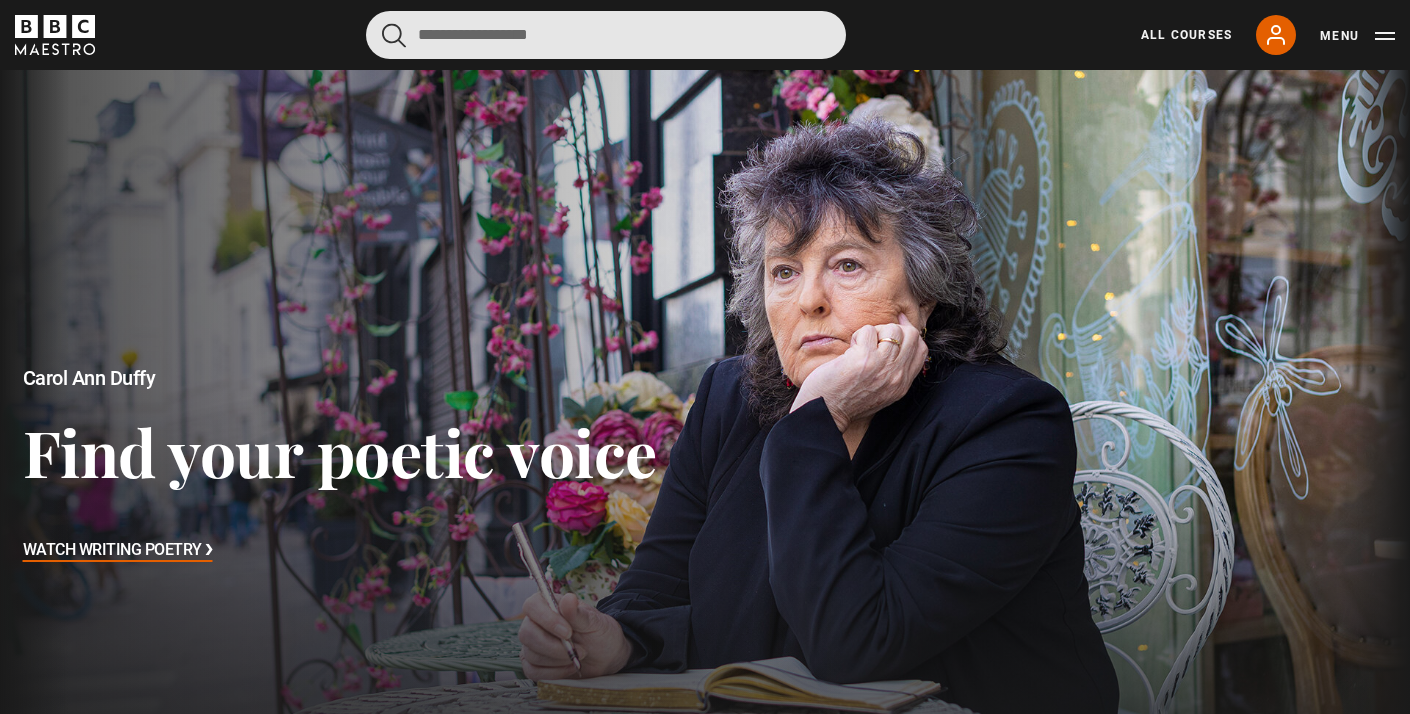 click at bounding box center (606, 35) 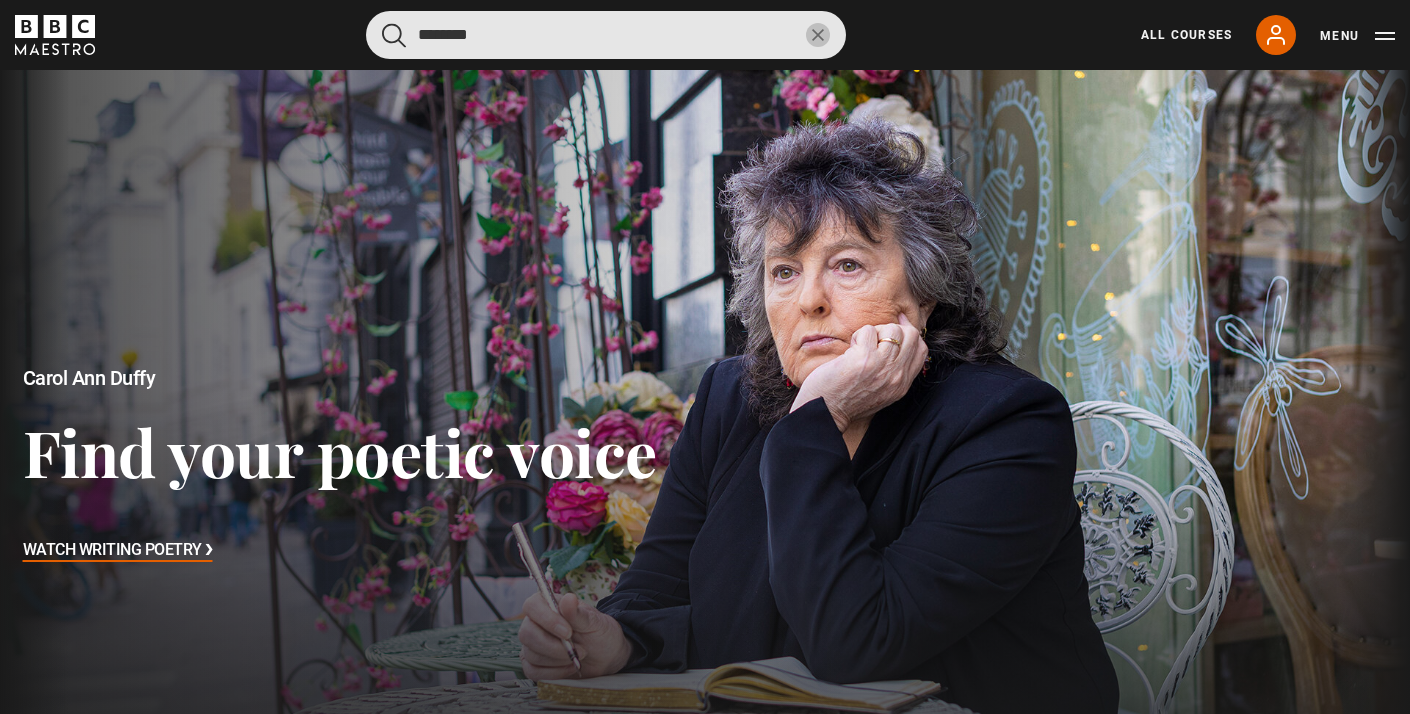 click at bounding box center [394, 35] 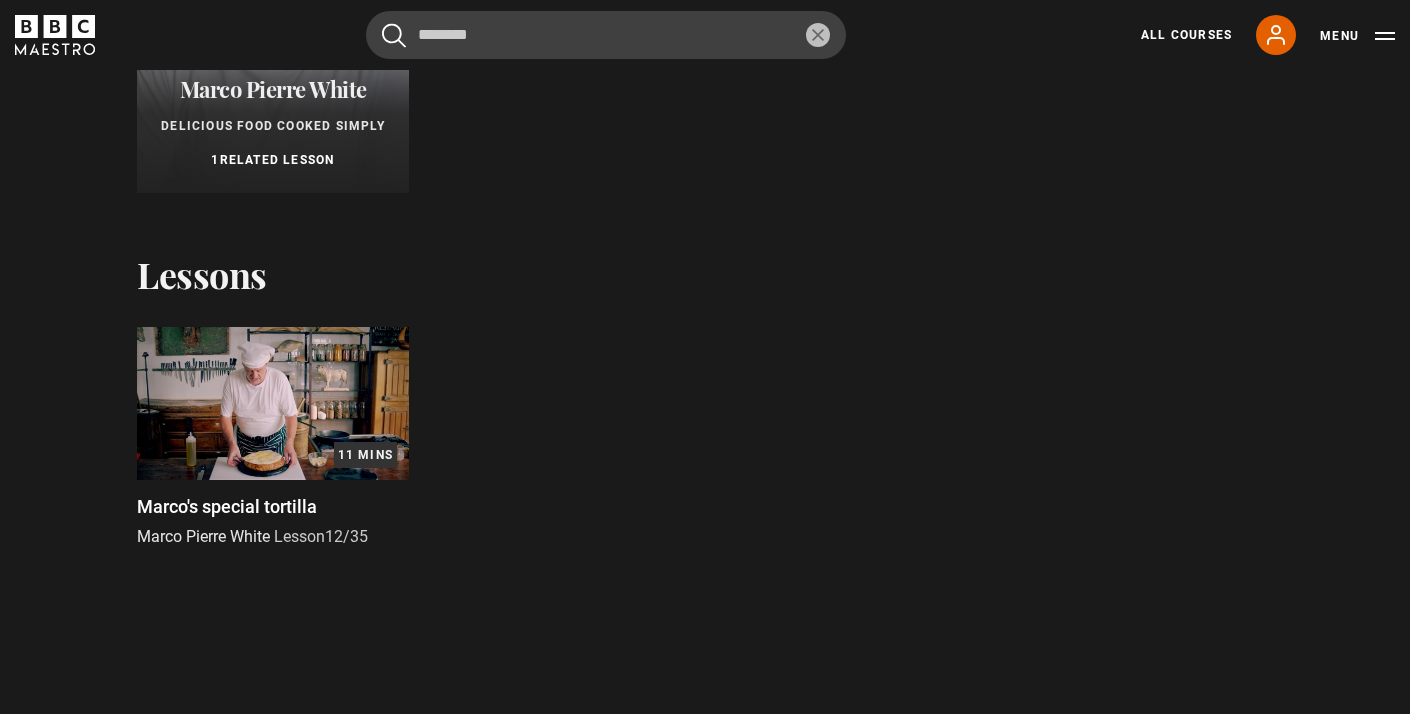 scroll, scrollTop: 0, scrollLeft: 0, axis: both 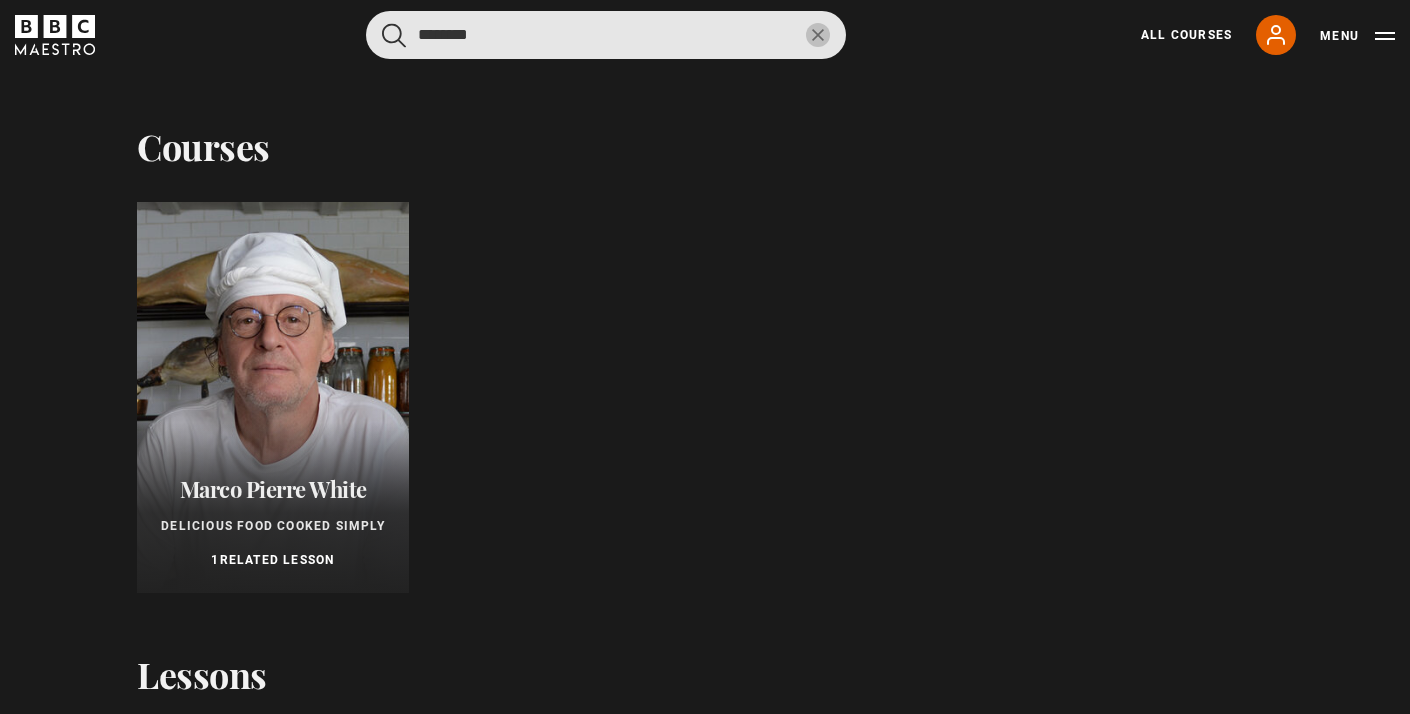 click on "********" at bounding box center [606, 35] 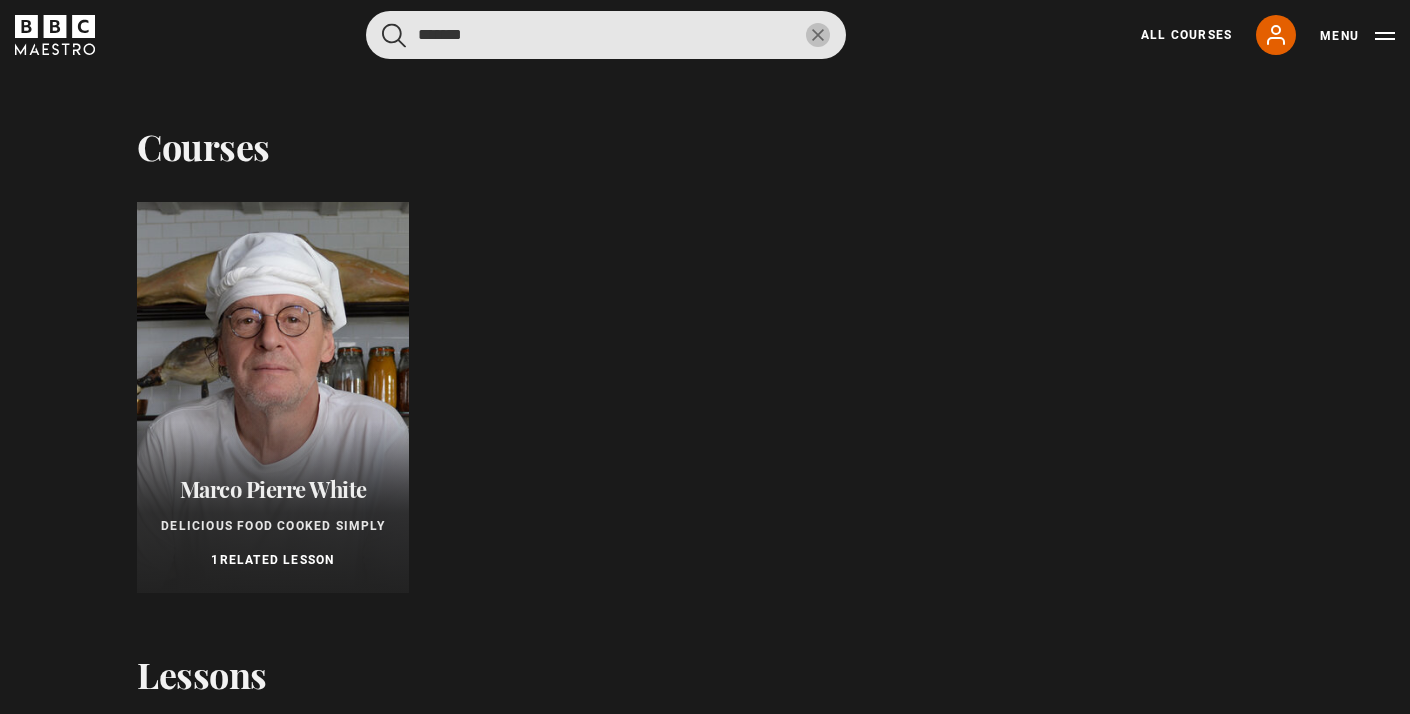 click at bounding box center [394, 35] 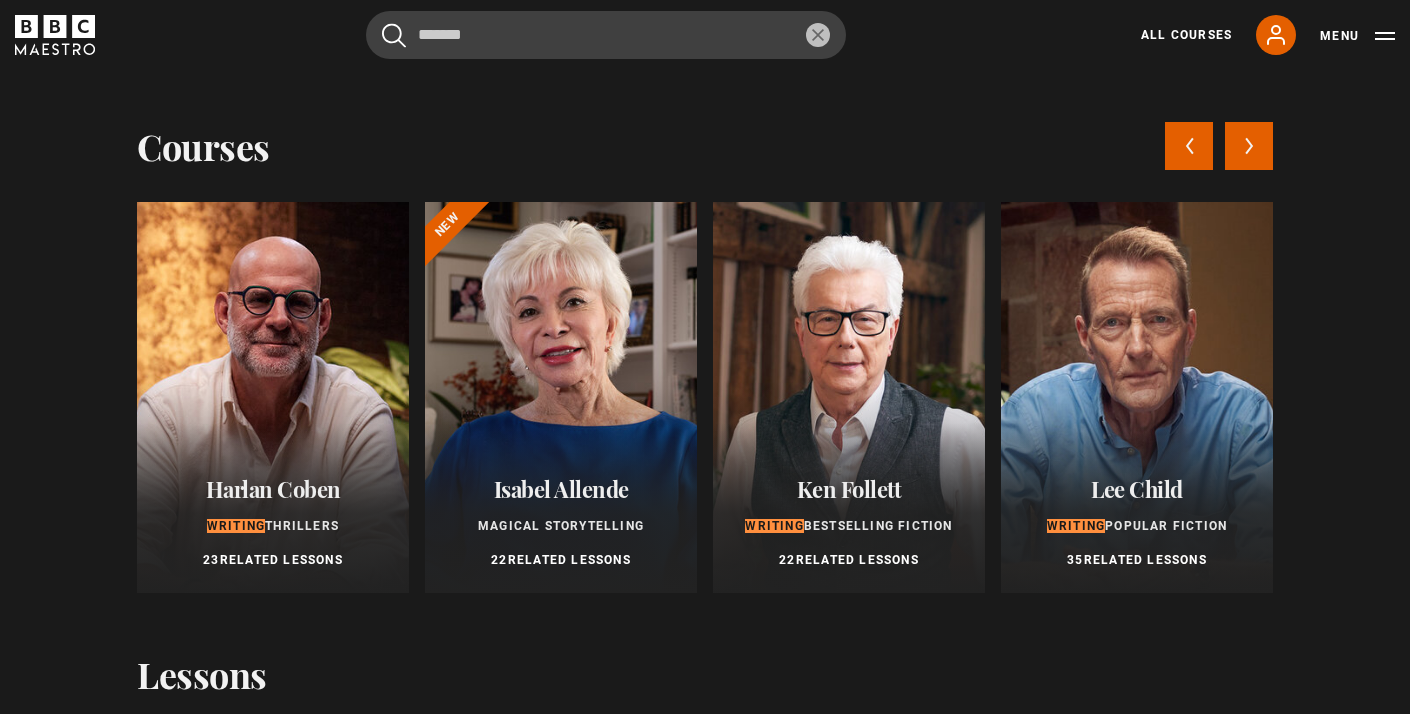 scroll, scrollTop: 0, scrollLeft: 1728, axis: horizontal 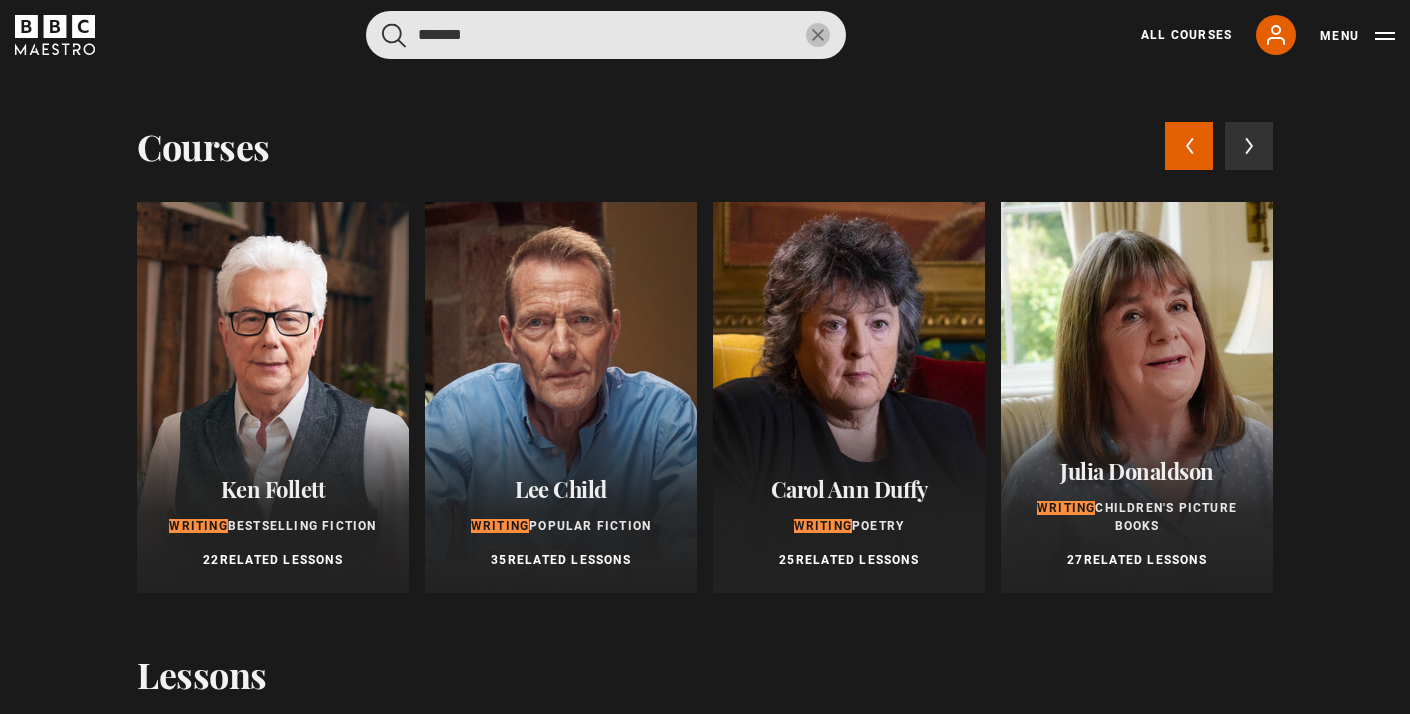 click on "*******" at bounding box center [606, 35] 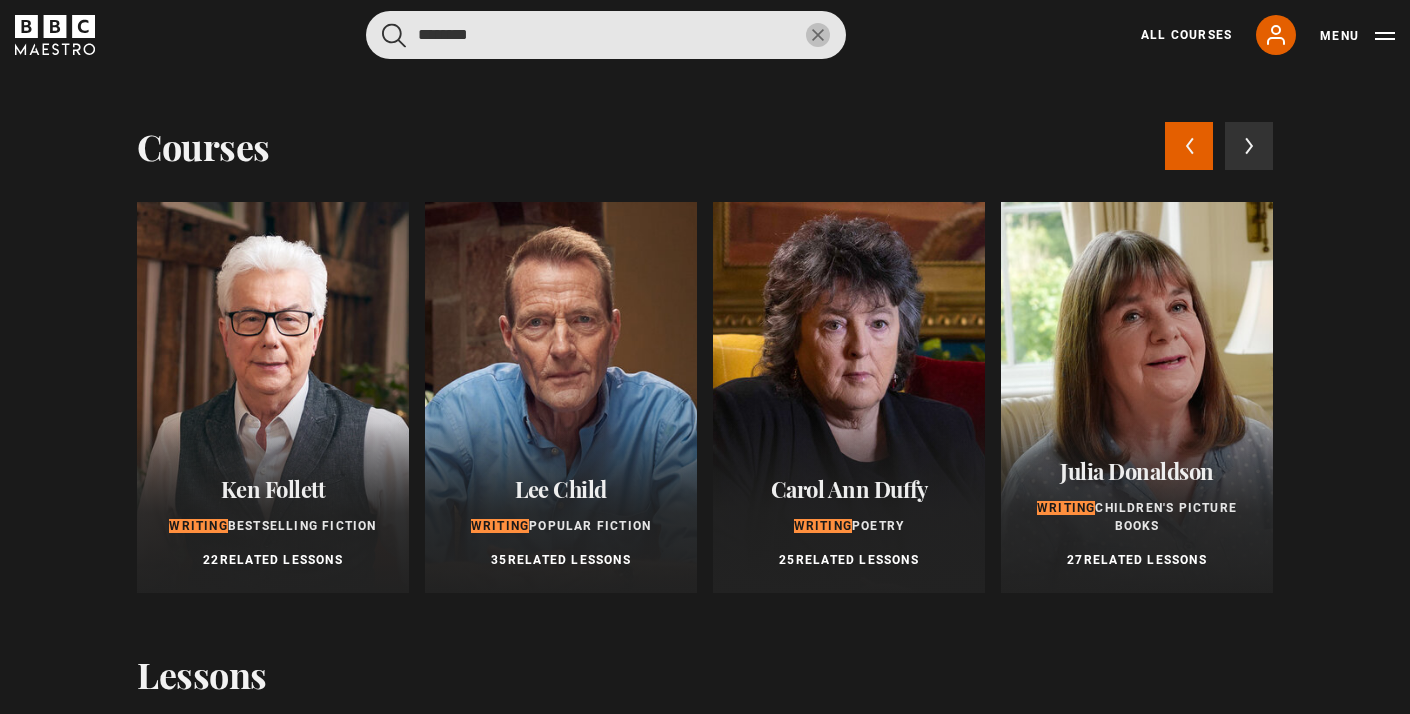 click at bounding box center (394, 35) 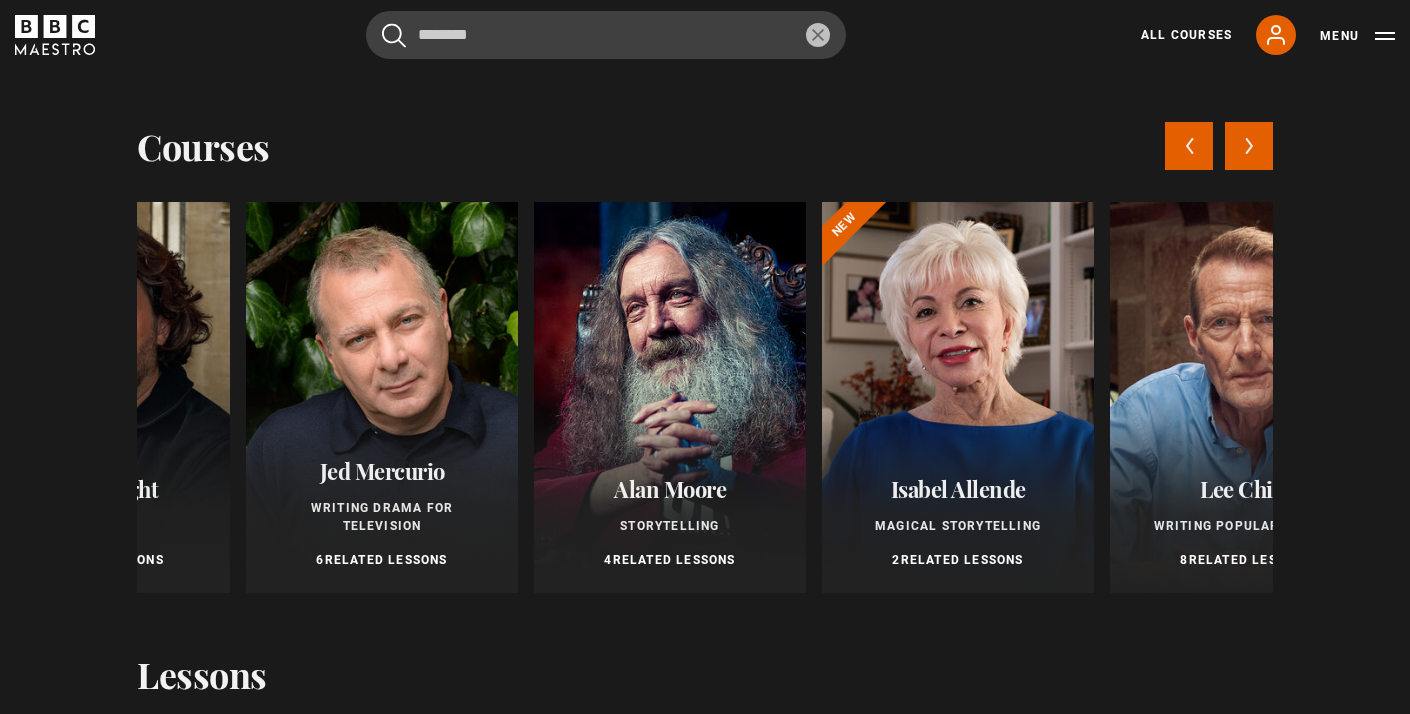 scroll, scrollTop: 0, scrollLeft: 0, axis: both 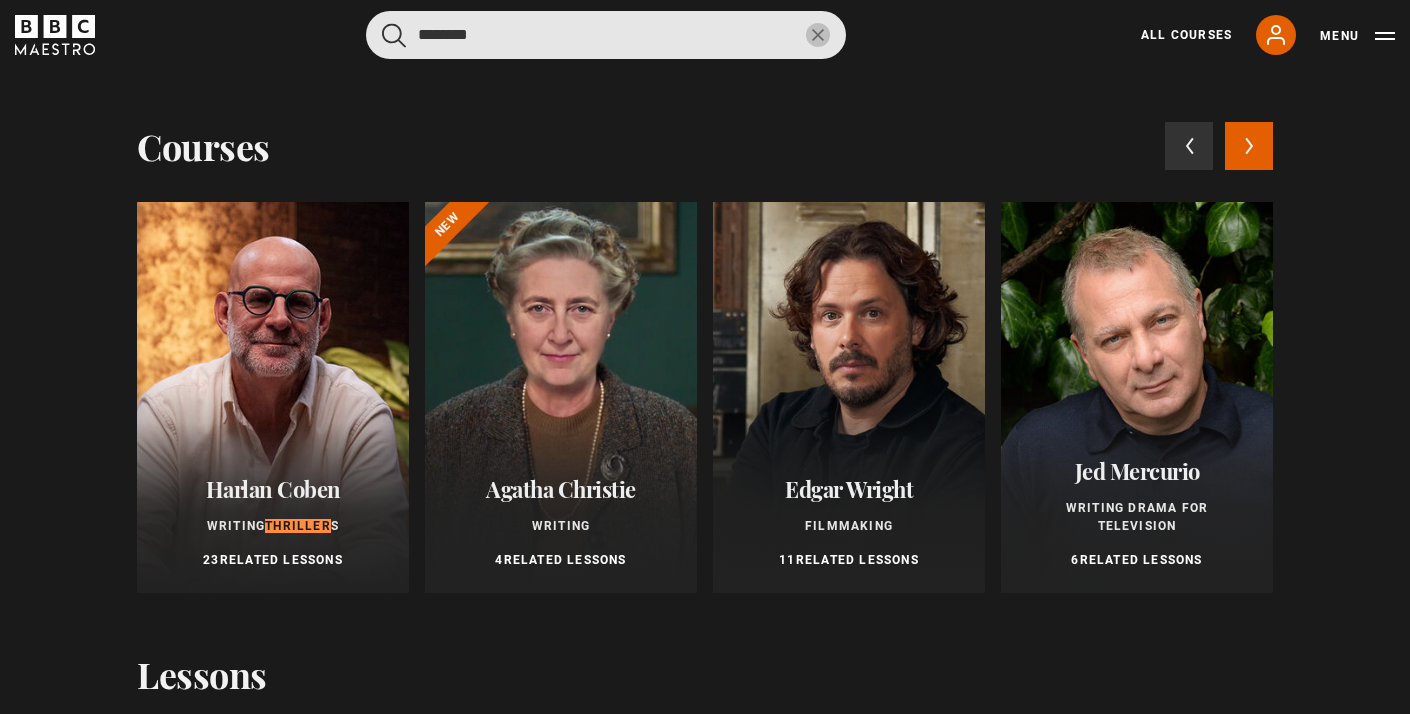click on "********" at bounding box center [606, 35] 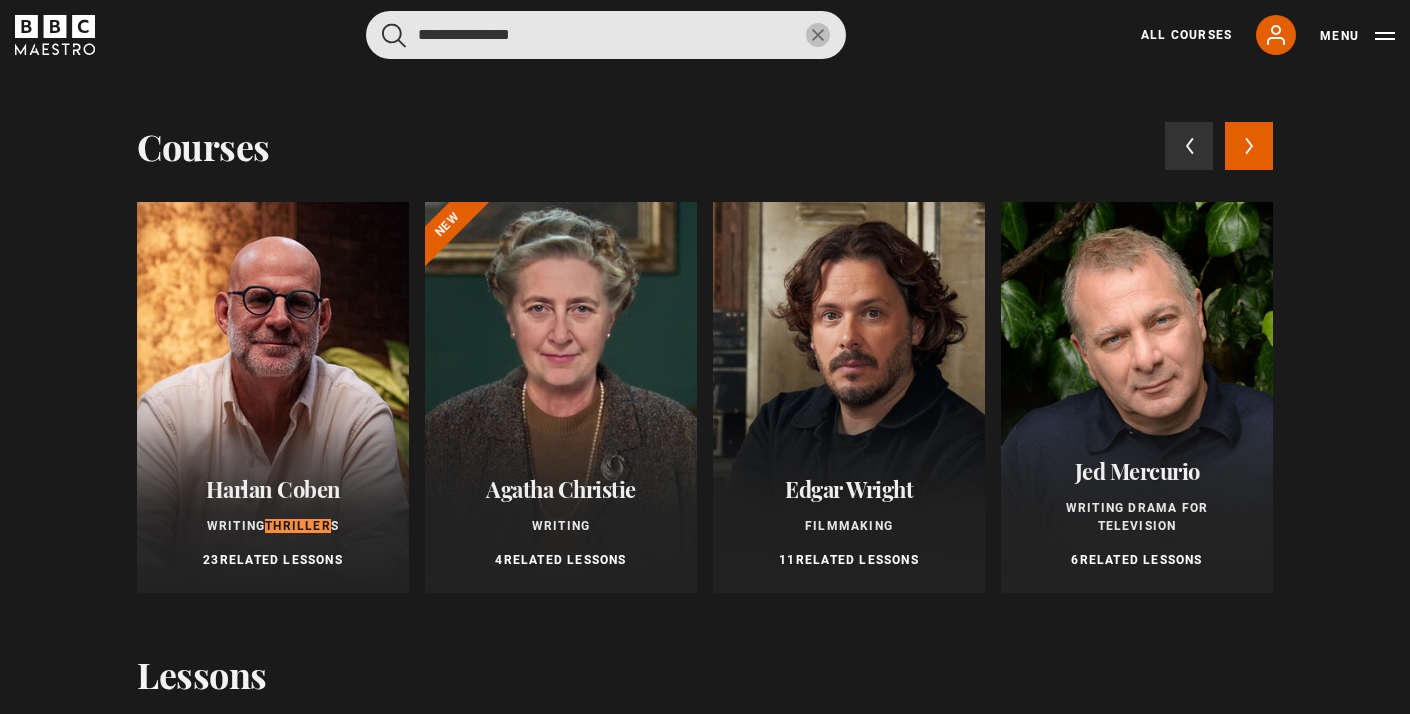 type on "**********" 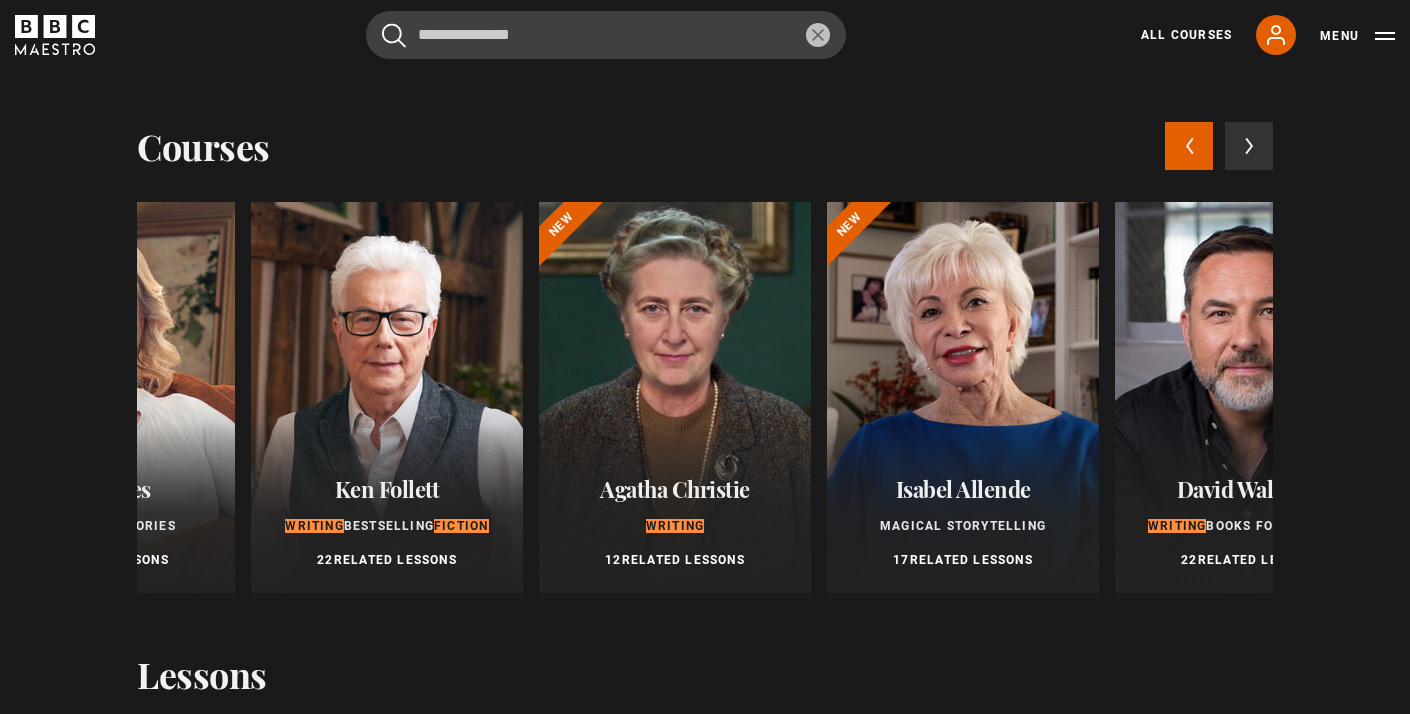scroll, scrollTop: 0, scrollLeft: 1728, axis: horizontal 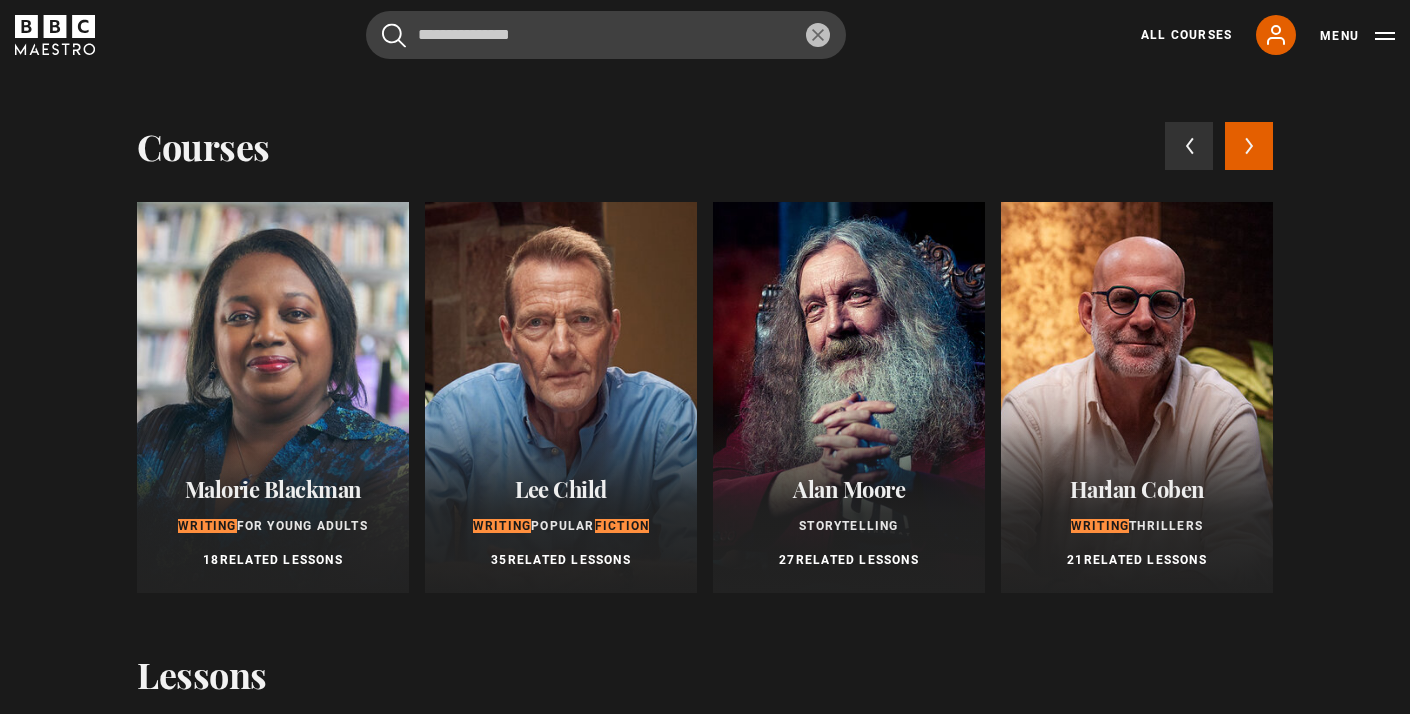 click at bounding box center [561, 397] 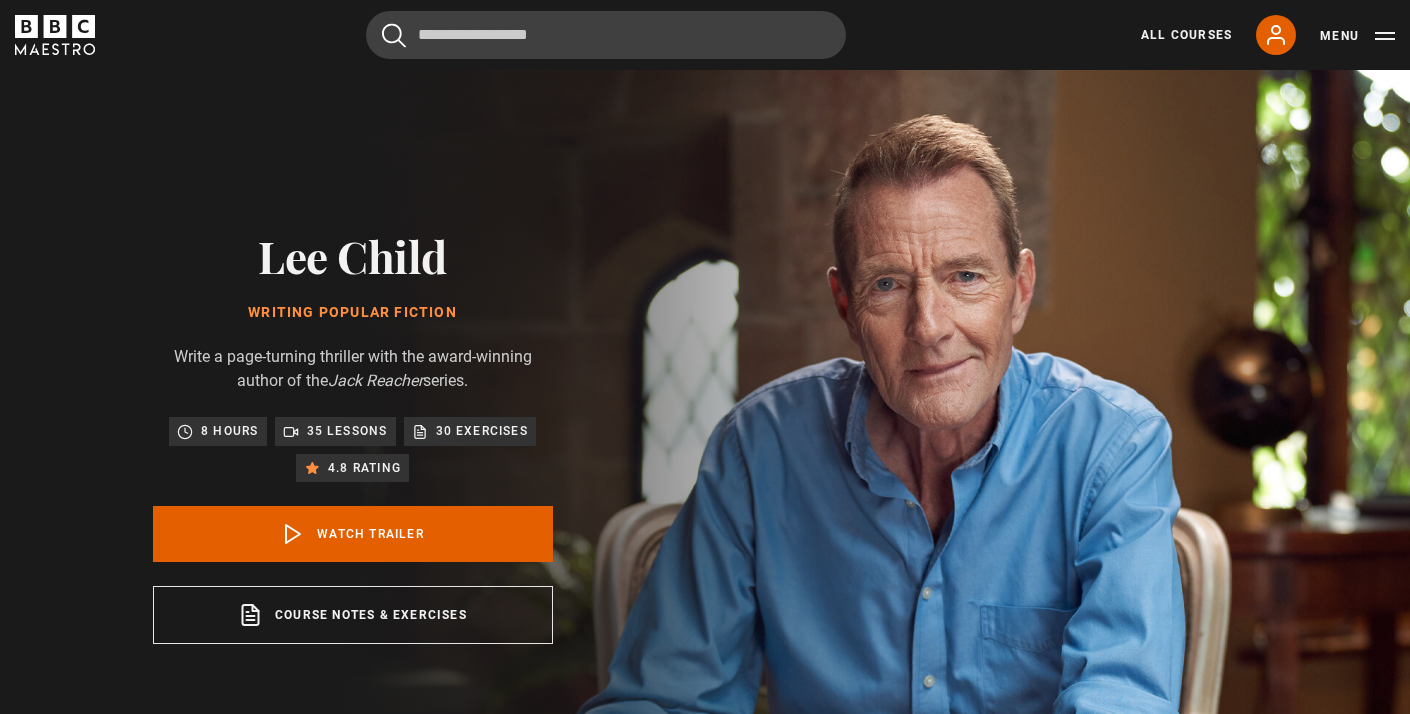 scroll, scrollTop: 0, scrollLeft: 0, axis: both 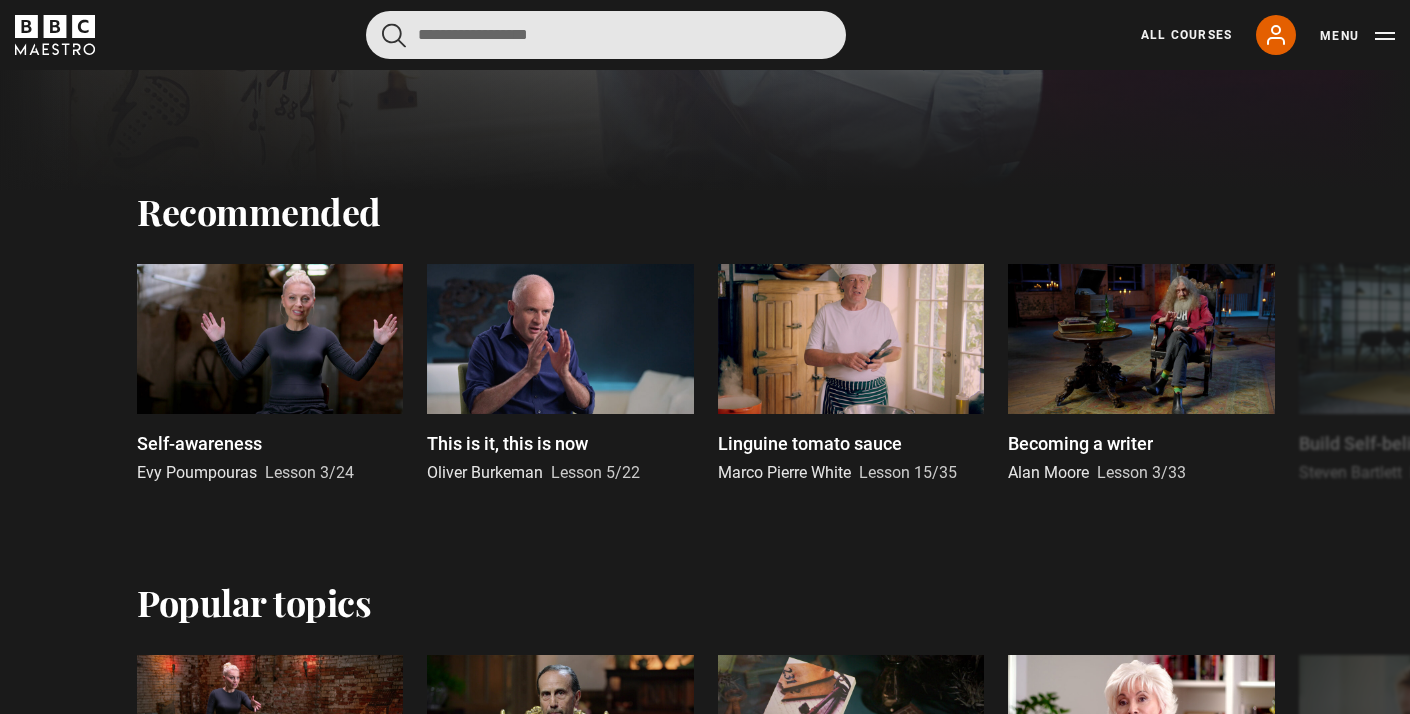 click at bounding box center (606, 35) 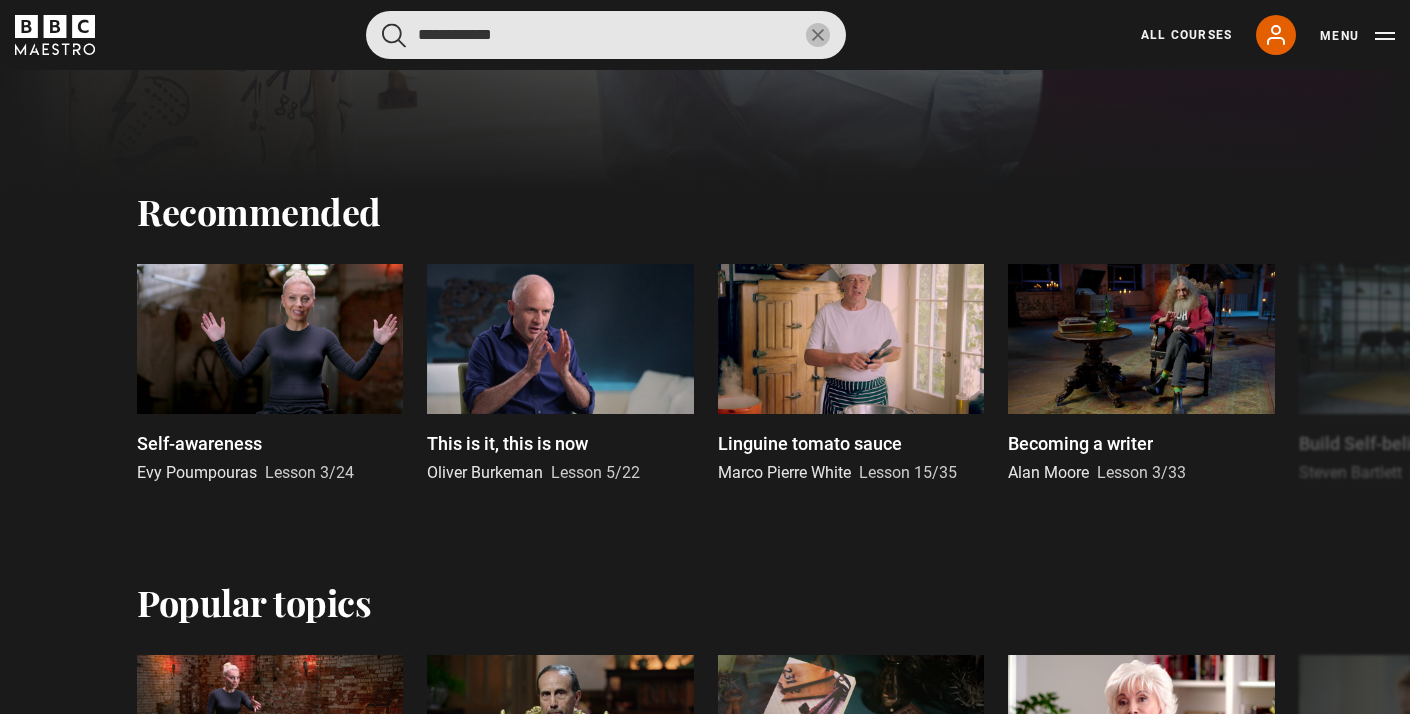 type on "**********" 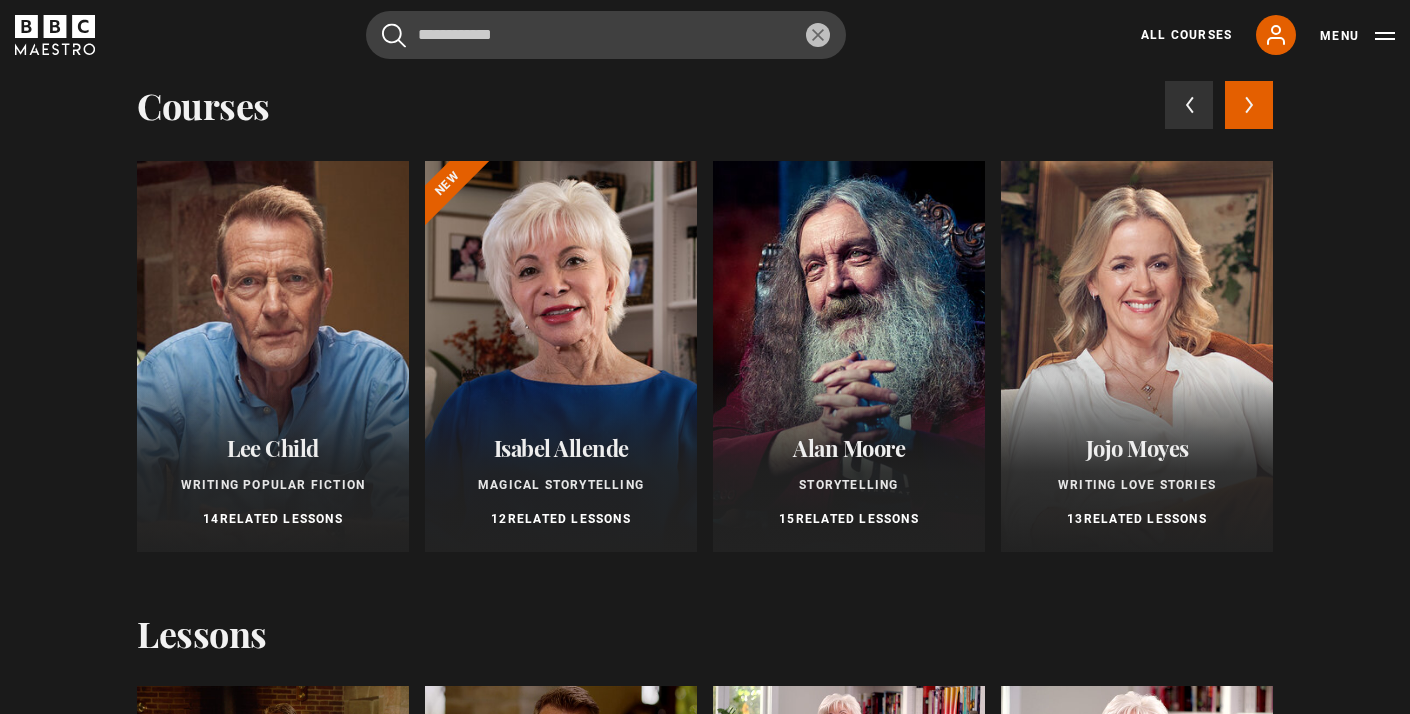 scroll, scrollTop: 55, scrollLeft: 0, axis: vertical 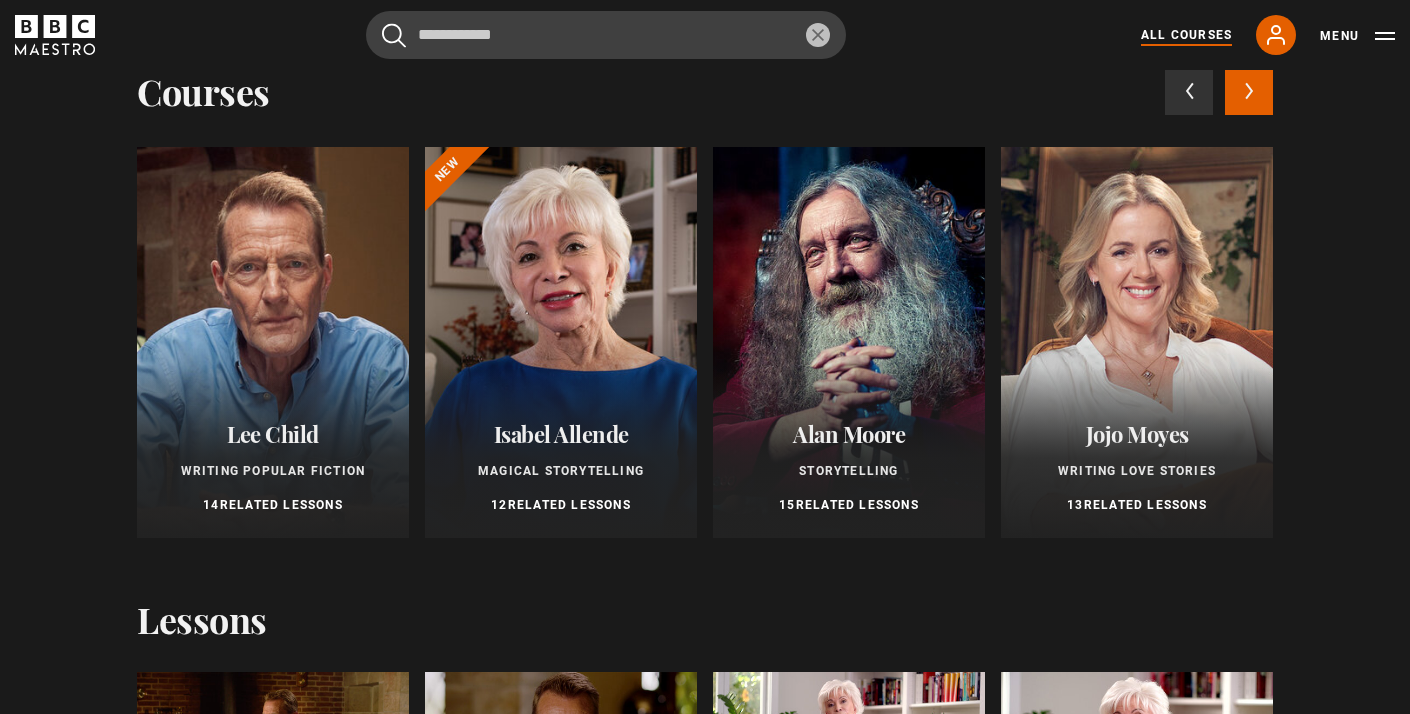 click on "All Courses" at bounding box center [1186, 35] 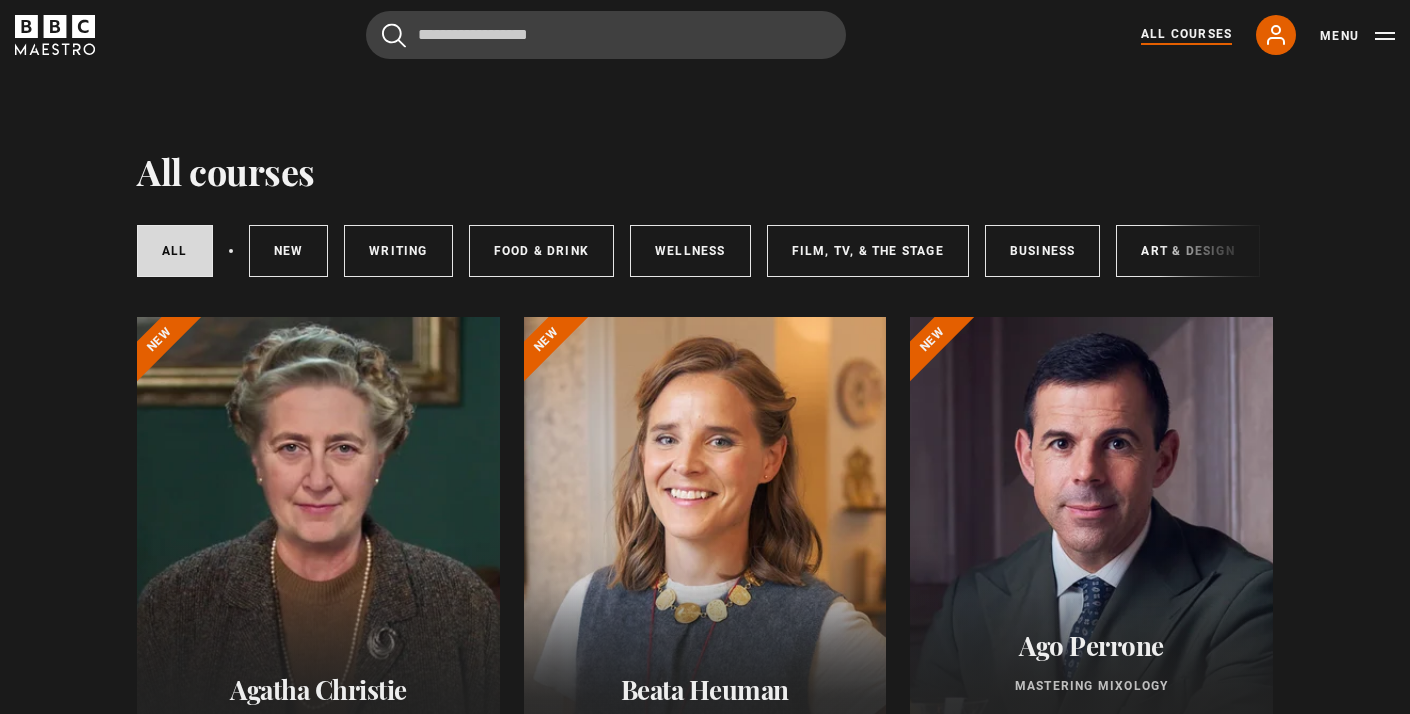 scroll, scrollTop: 0, scrollLeft: 0, axis: both 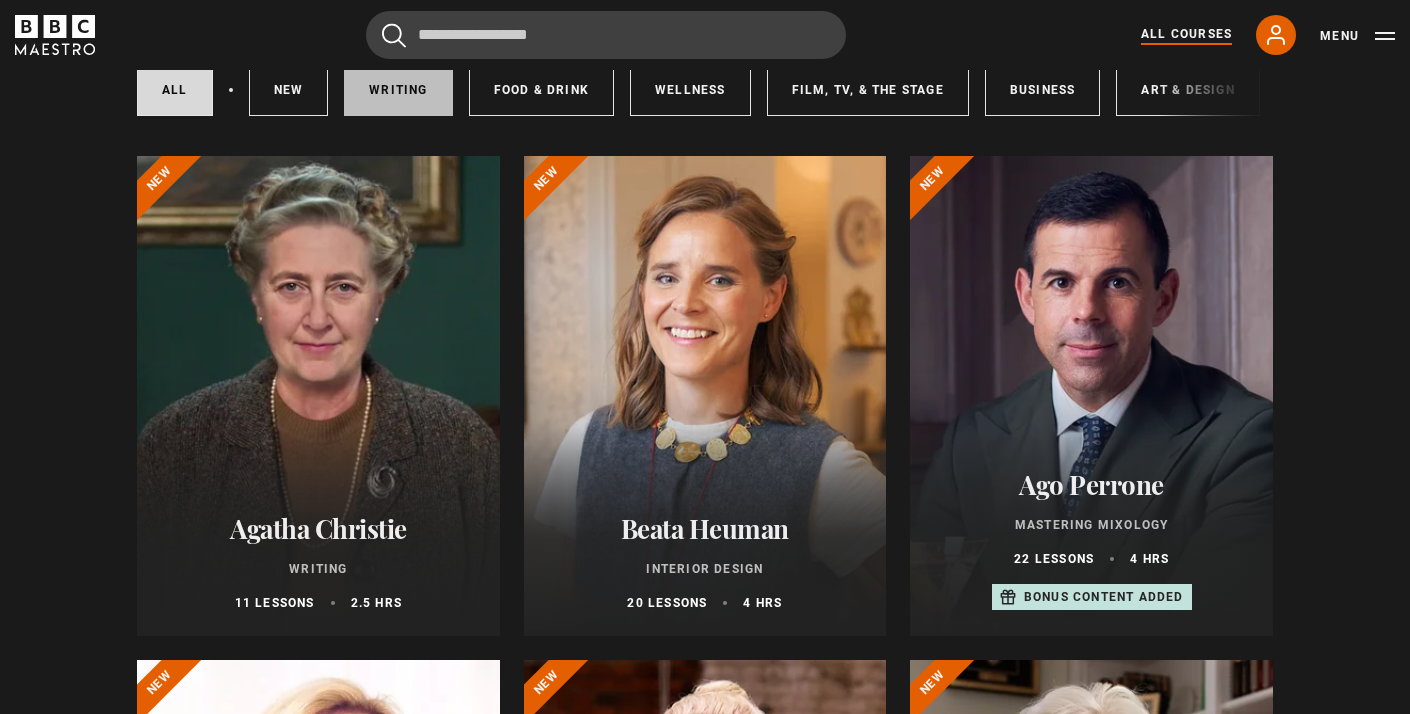 click on "Writing" at bounding box center [398, 90] 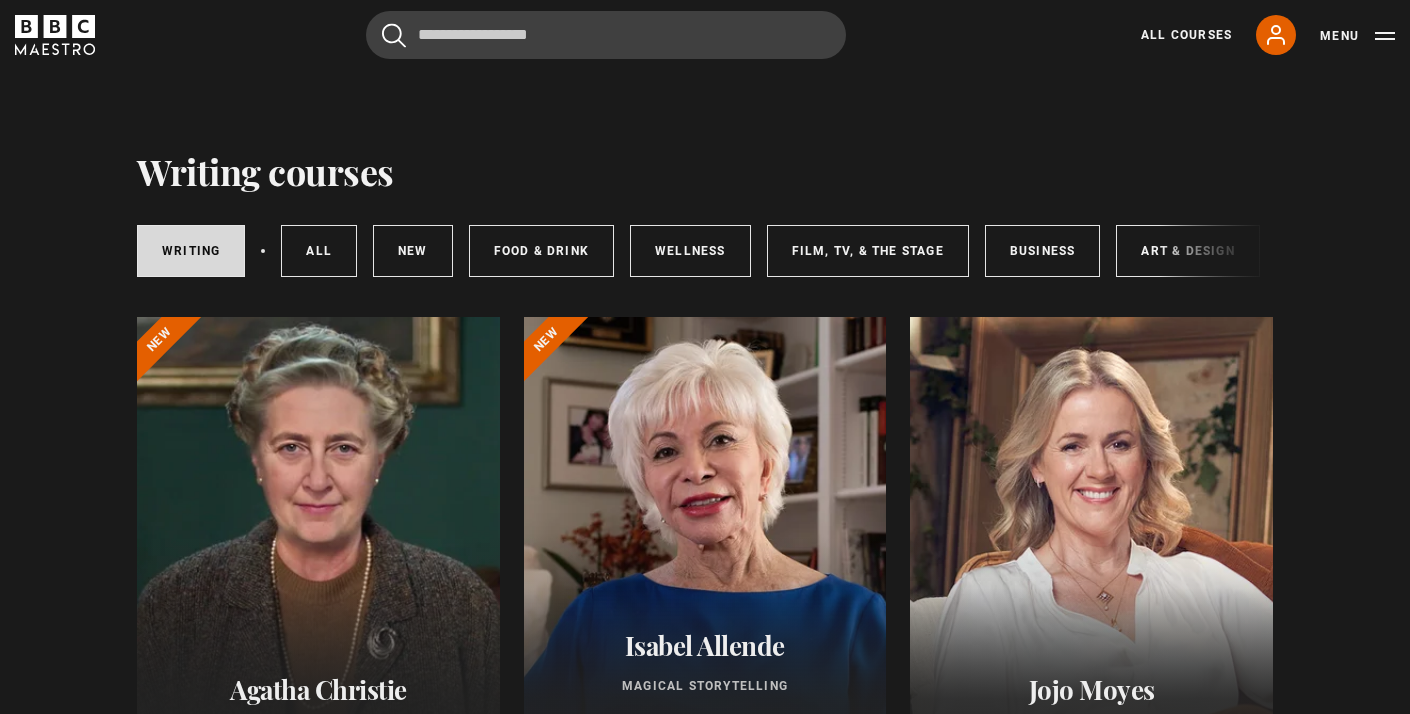 scroll, scrollTop: 0, scrollLeft: 0, axis: both 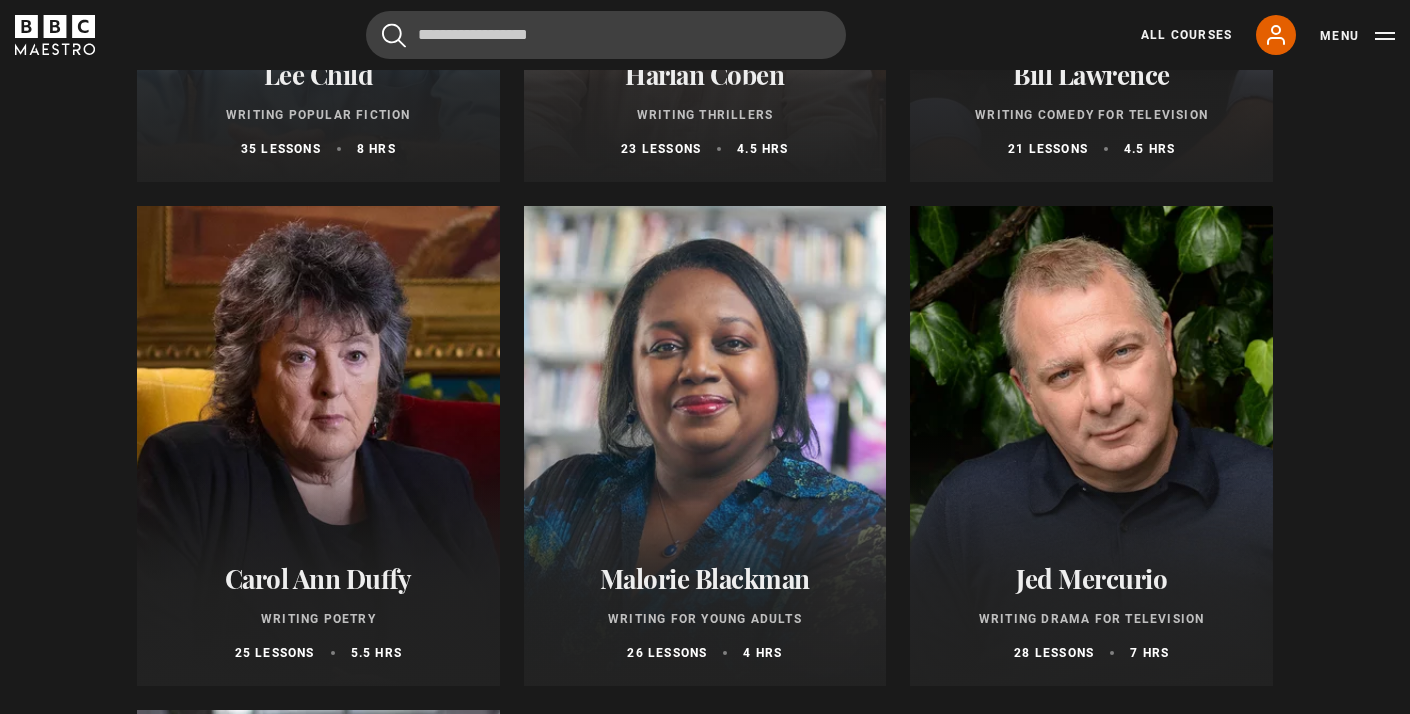 click on "Writing Thrillers" at bounding box center [705, 115] 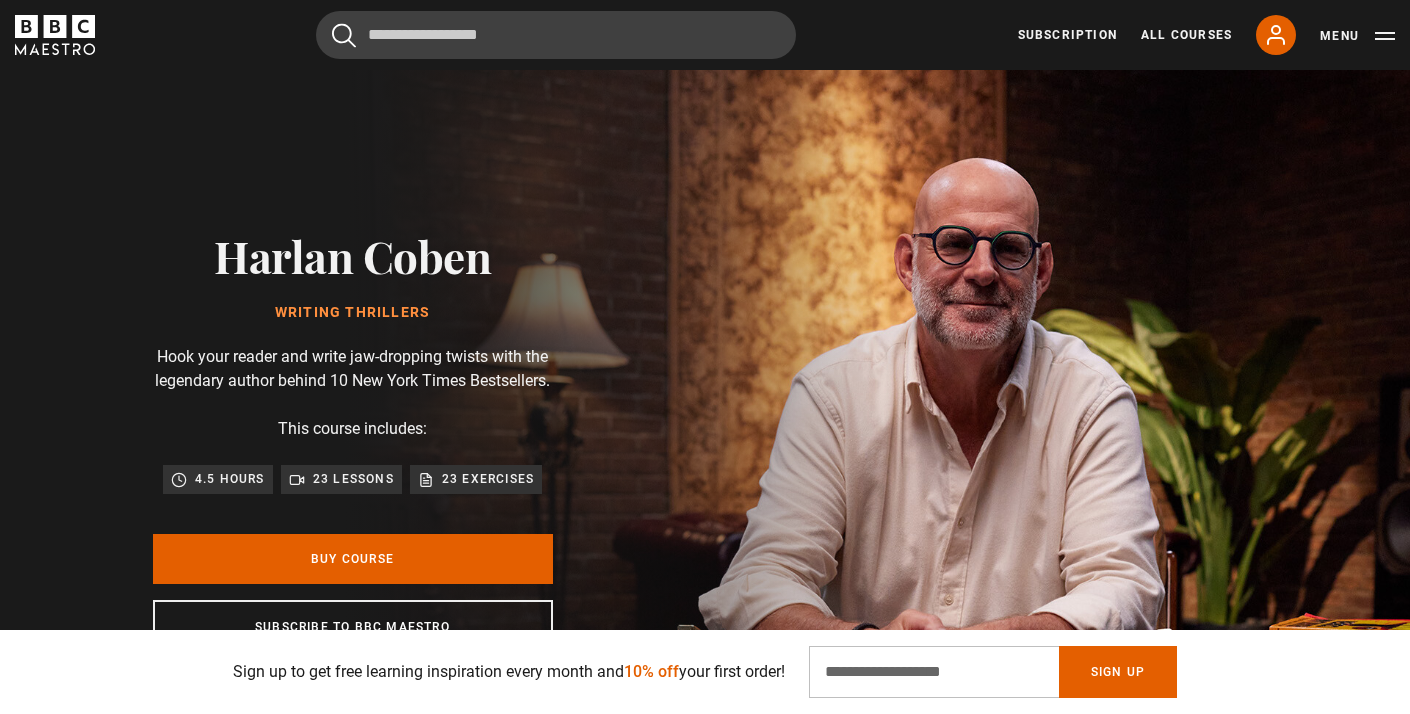 scroll, scrollTop: 2243, scrollLeft: 0, axis: vertical 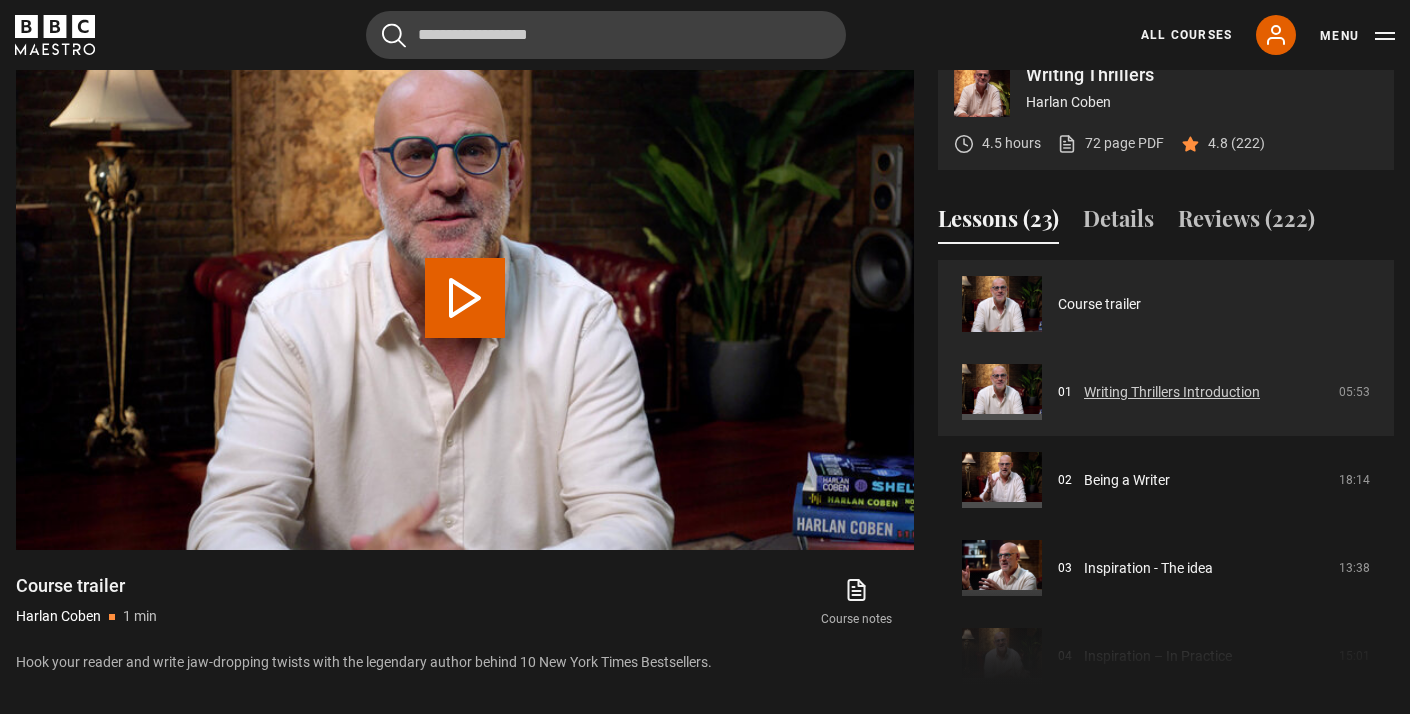 click on "Writing Thrillers Introduction" at bounding box center [1172, 392] 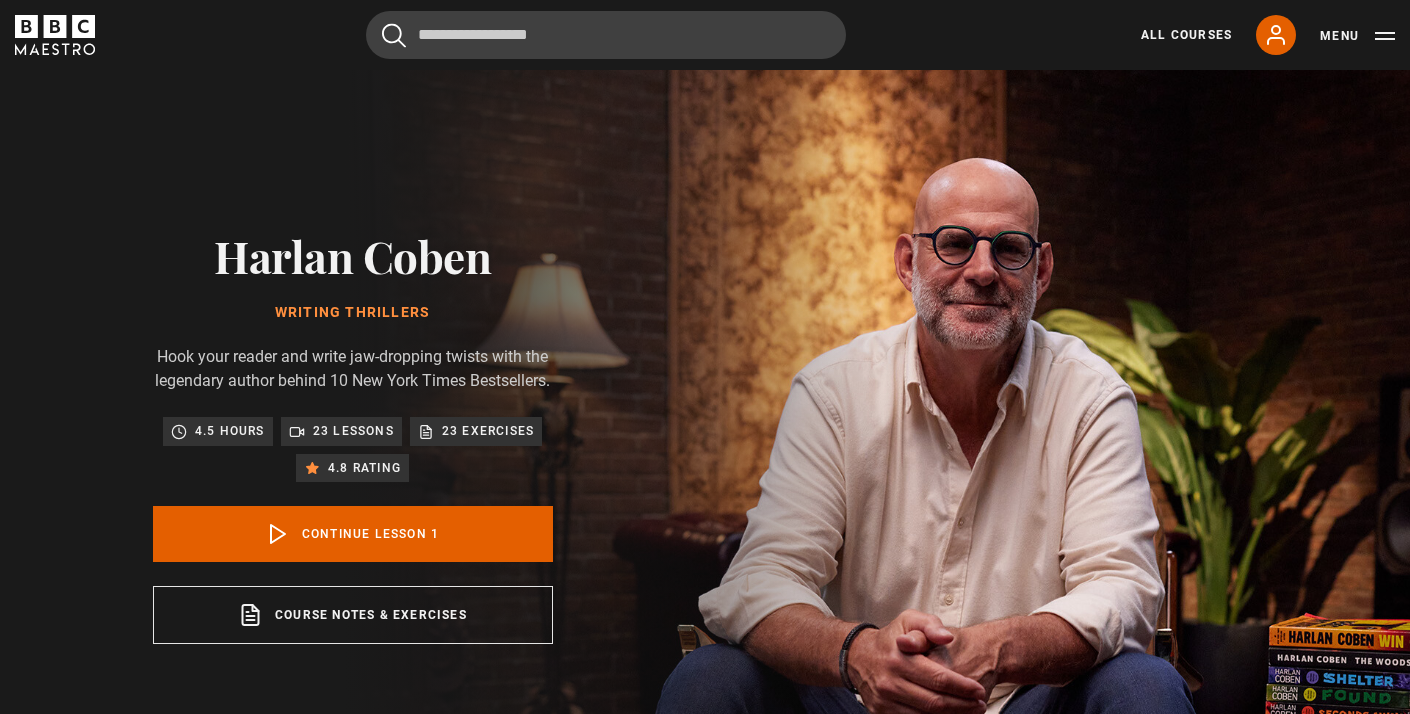 scroll, scrollTop: 804, scrollLeft: 0, axis: vertical 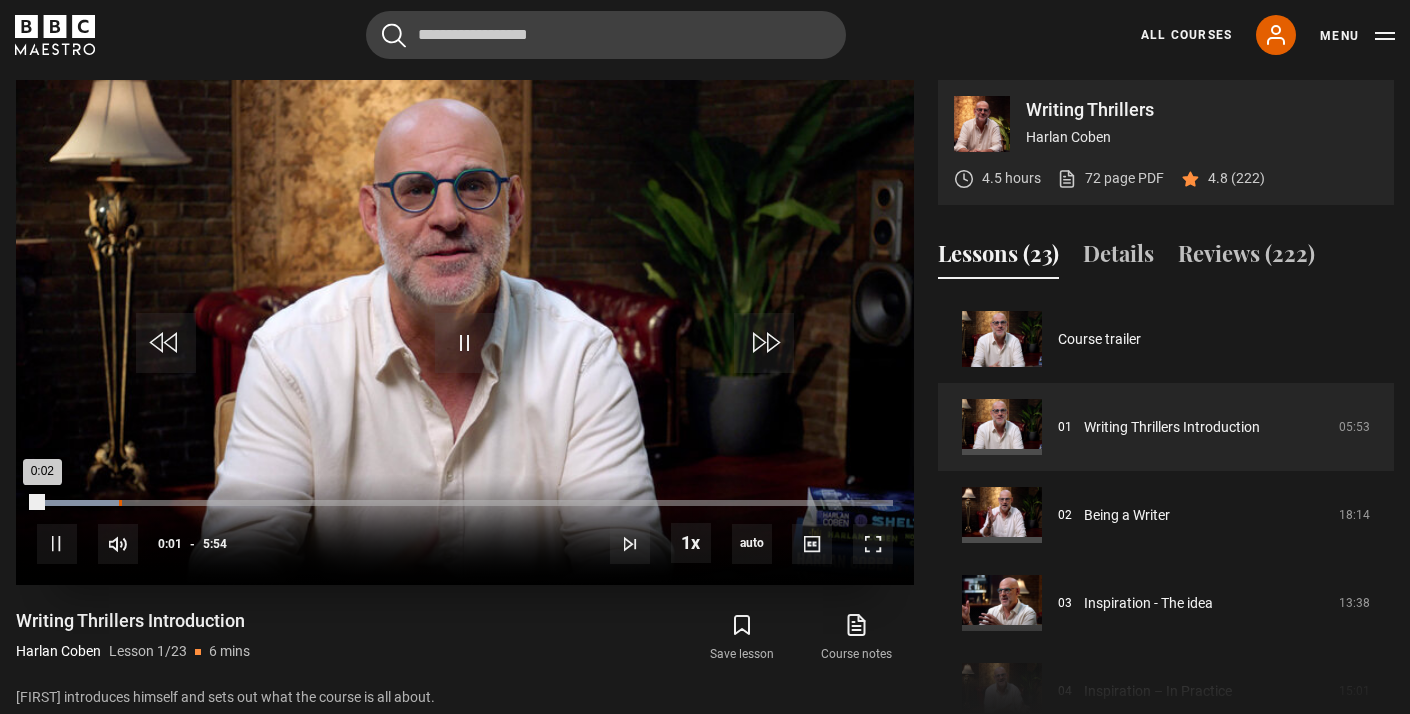 click on "Loaded :  9.89% 0:33 0:02" at bounding box center [465, 503] 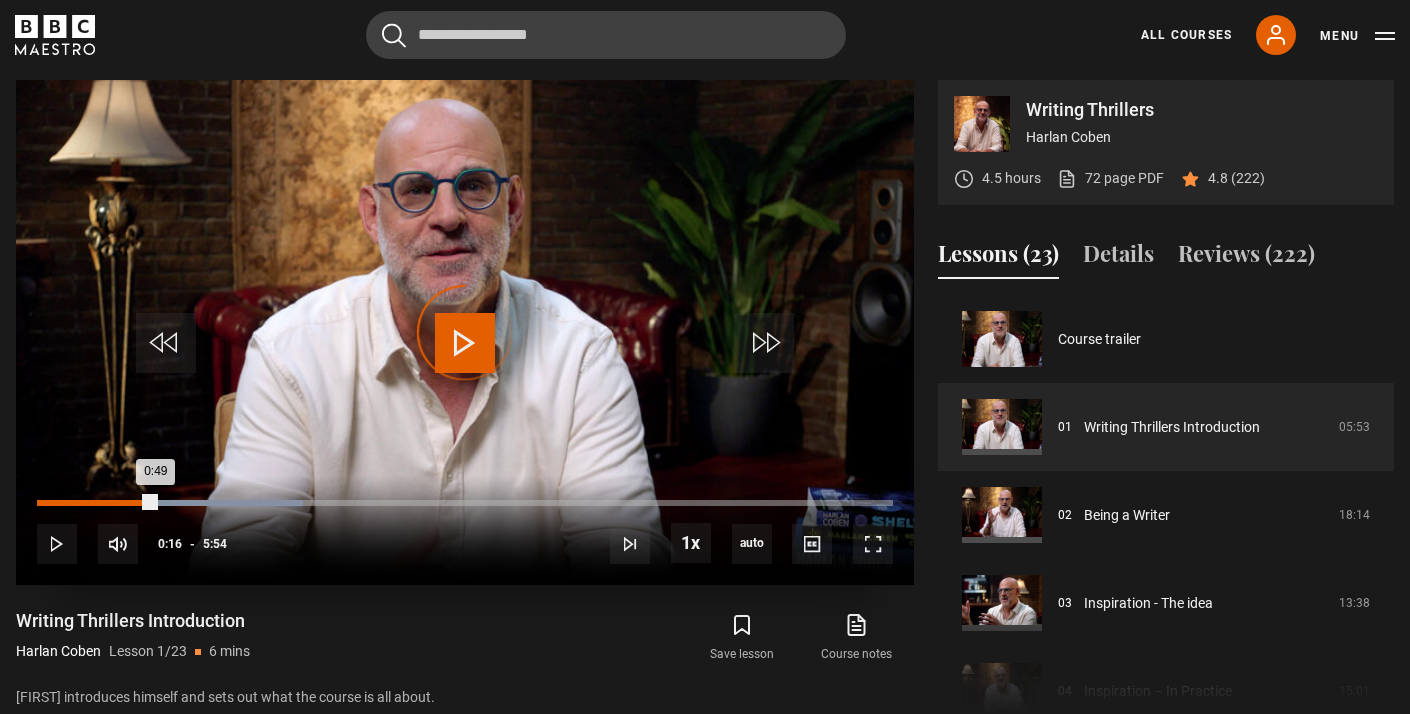 click on "0:16" at bounding box center (77, 503) 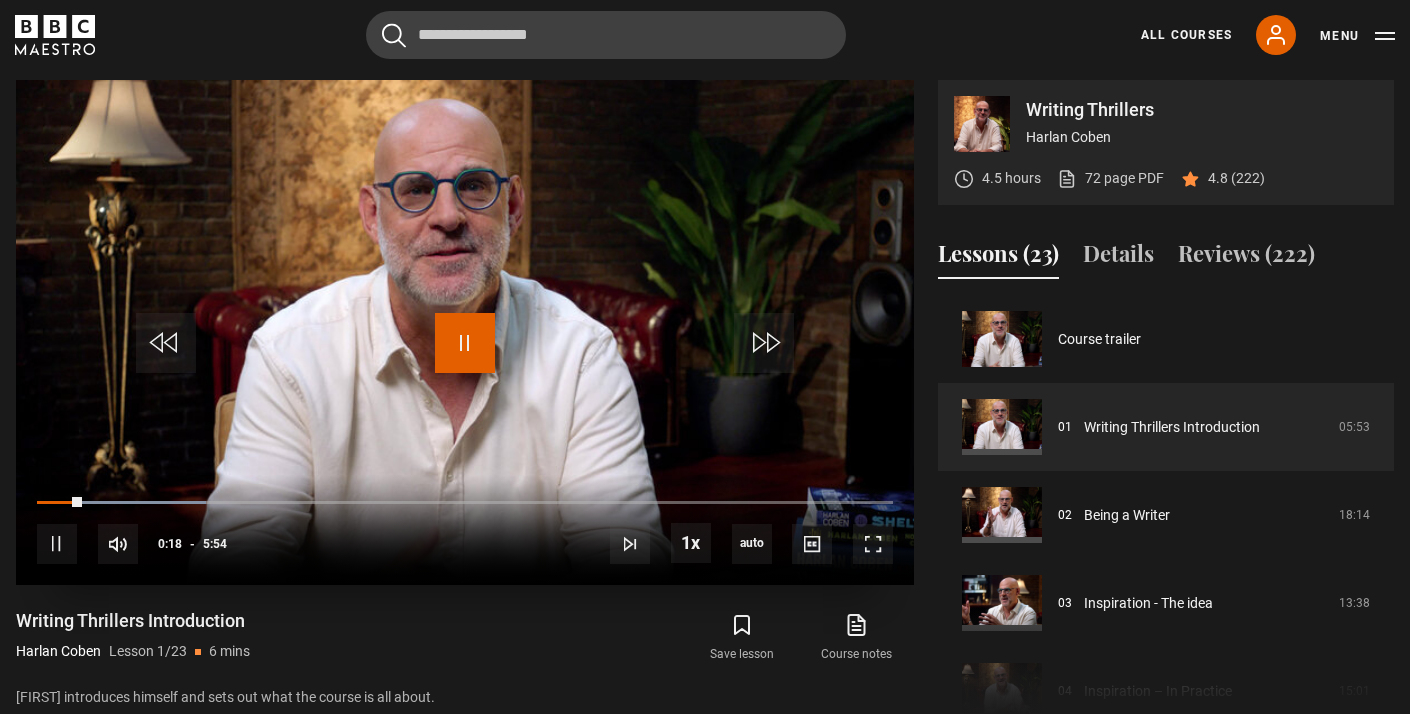 click at bounding box center (465, 343) 